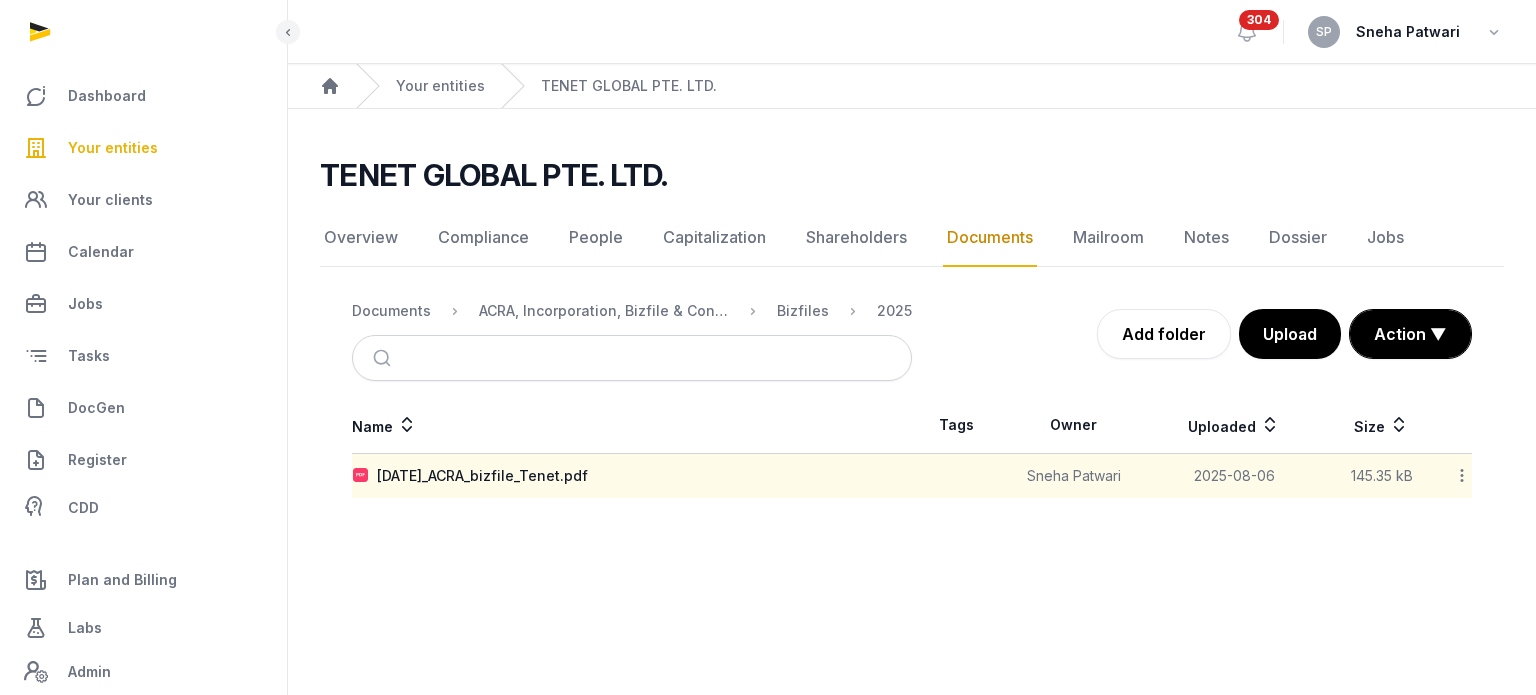 scroll, scrollTop: 0, scrollLeft: 0, axis: both 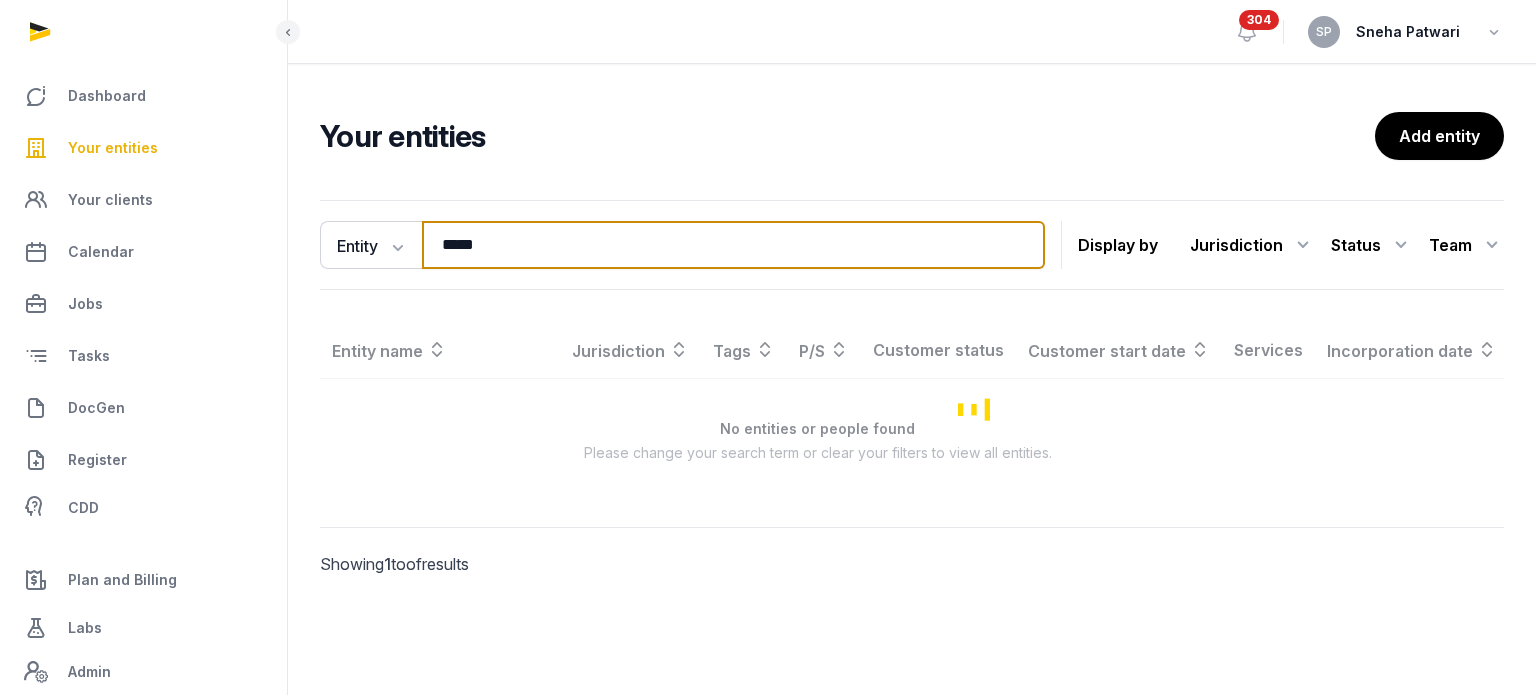 click on "*****" at bounding box center [733, 245] 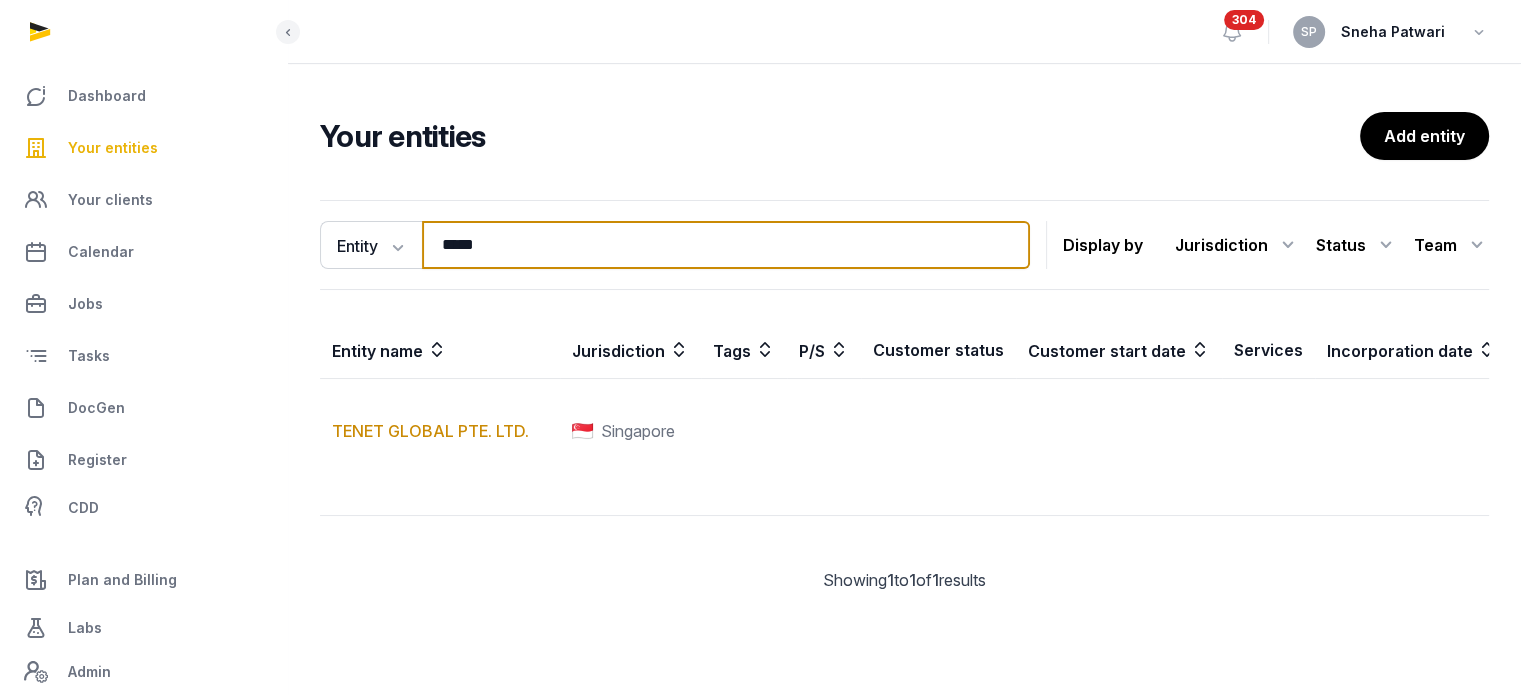 click on "*****" at bounding box center (726, 245) 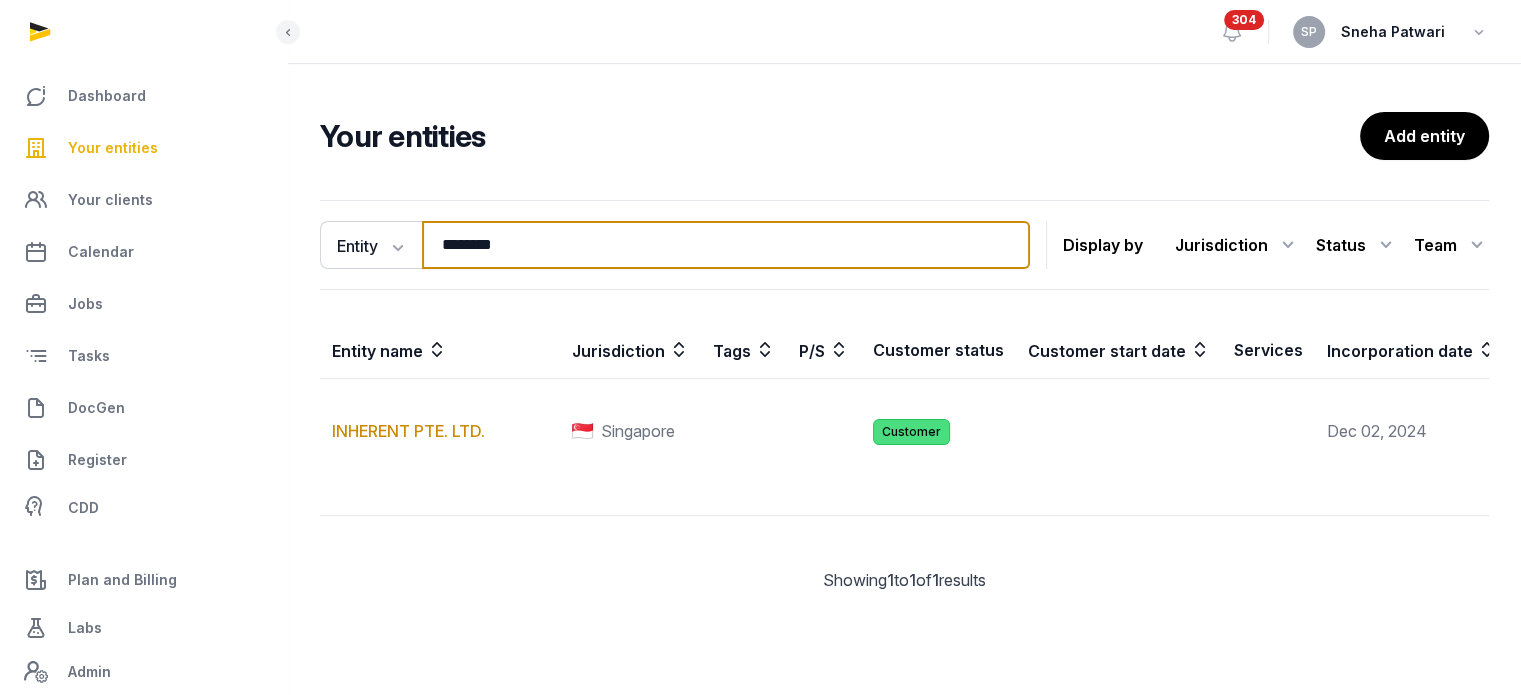 type on "********" 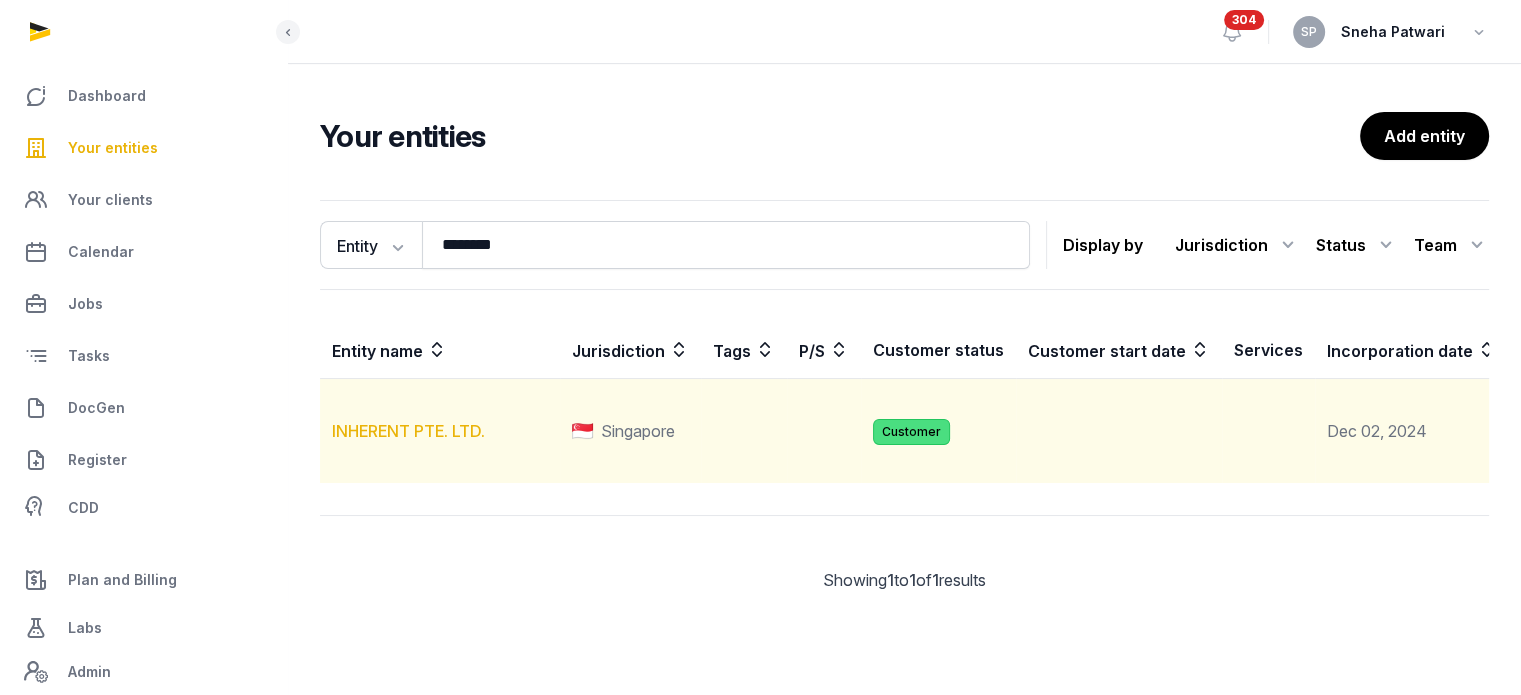 click on "INHERENT PTE. LTD." at bounding box center [408, 431] 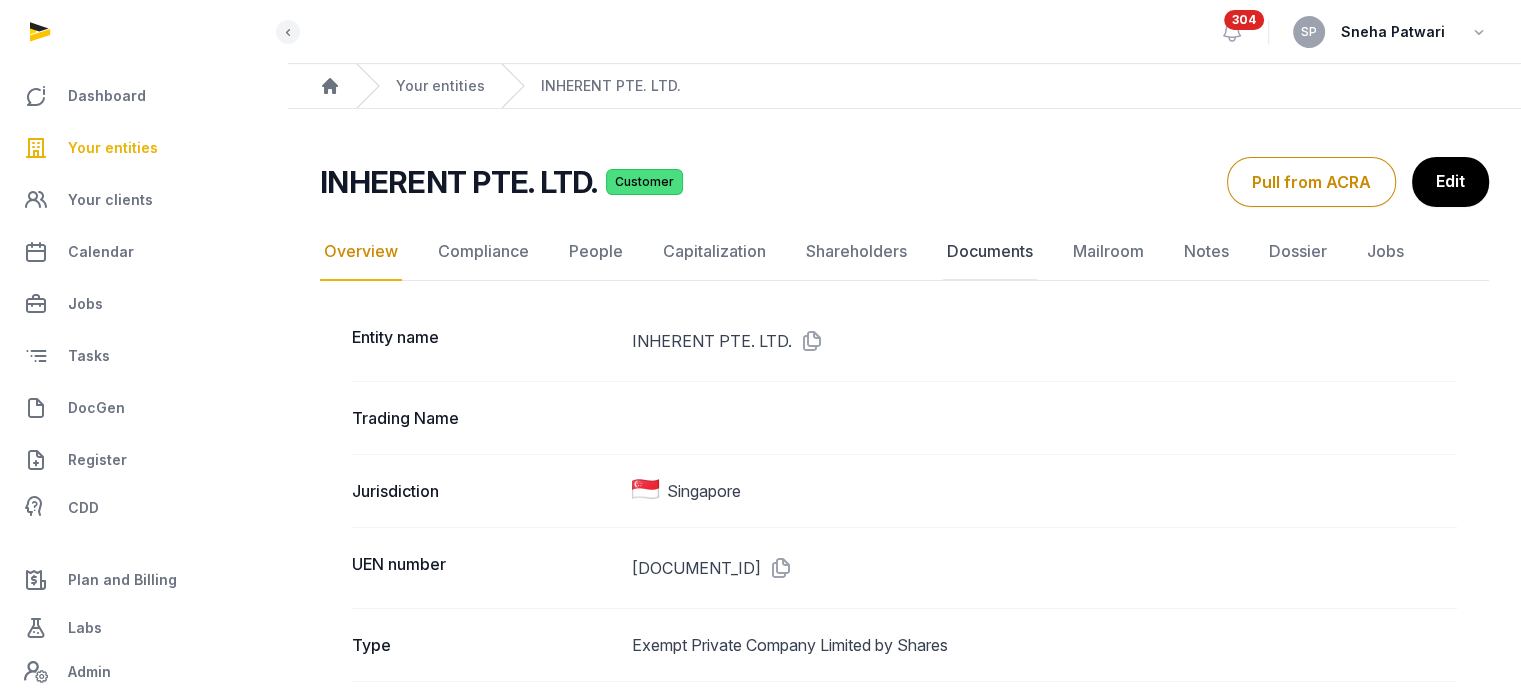 click on "Documents" 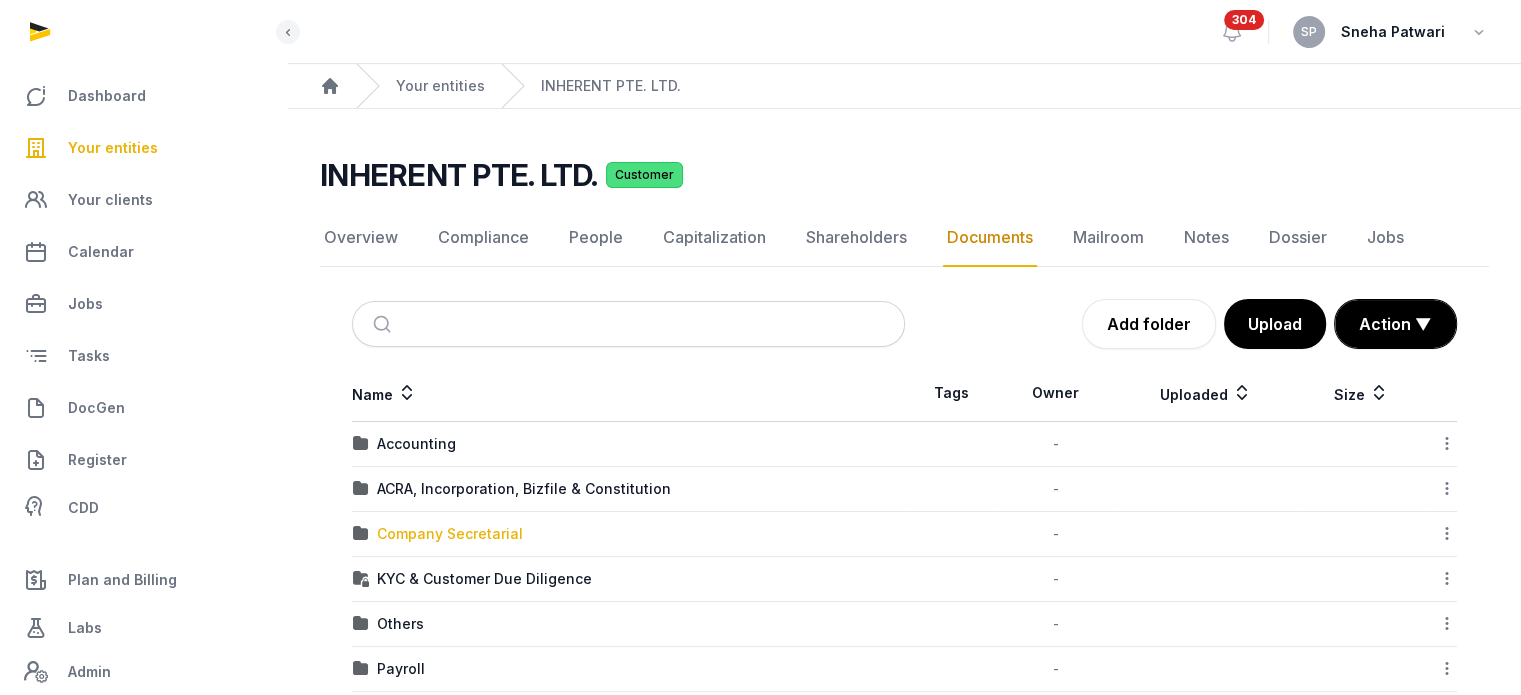 click on "Company Secretarial" at bounding box center [628, 534] 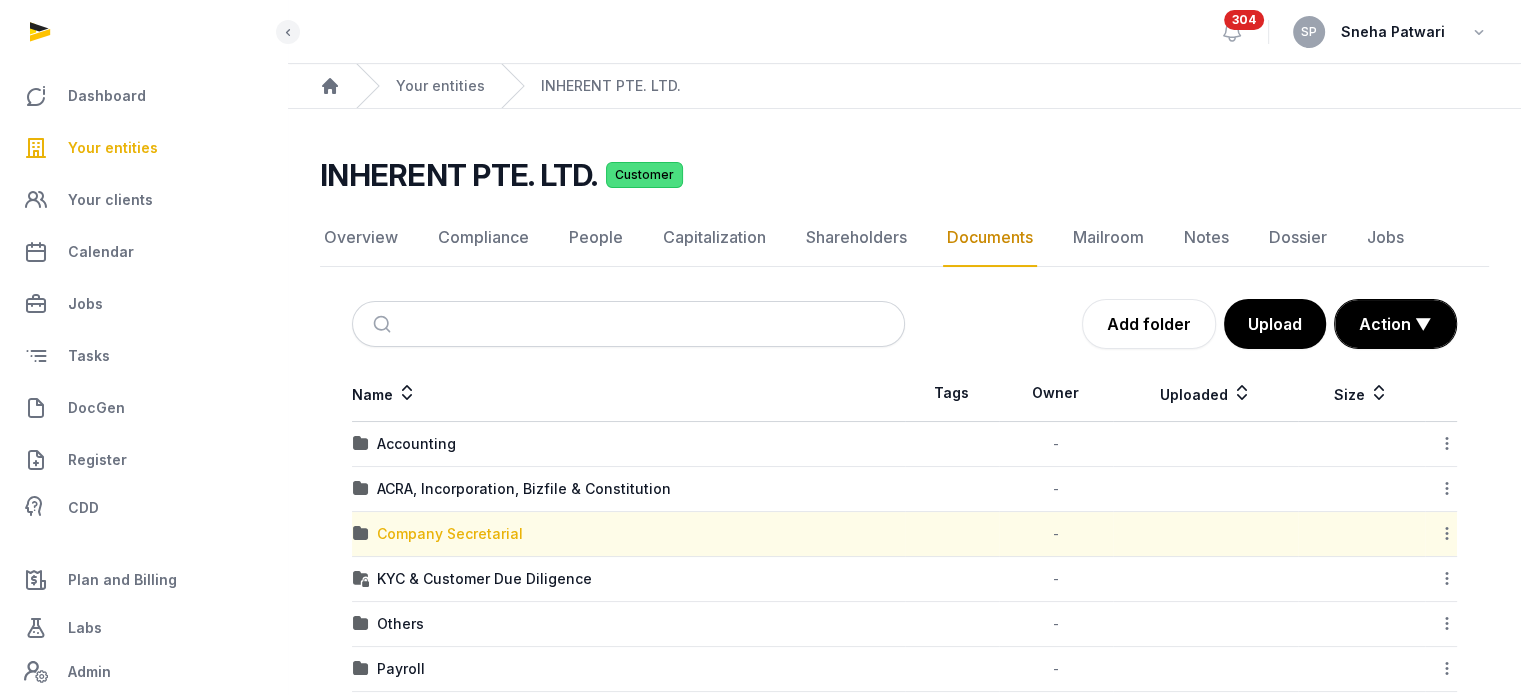 click on "Company Secretarial" at bounding box center [450, 534] 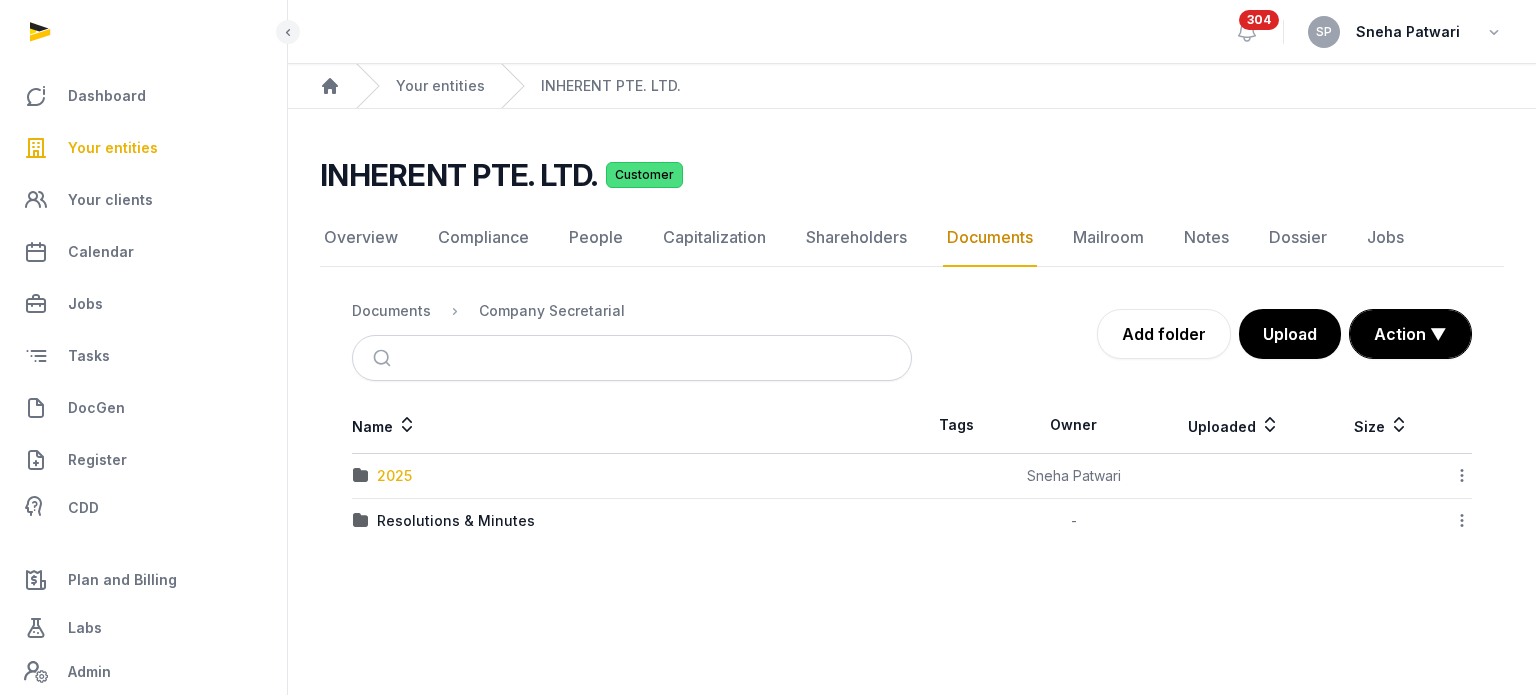 click on "2025" at bounding box center (394, 476) 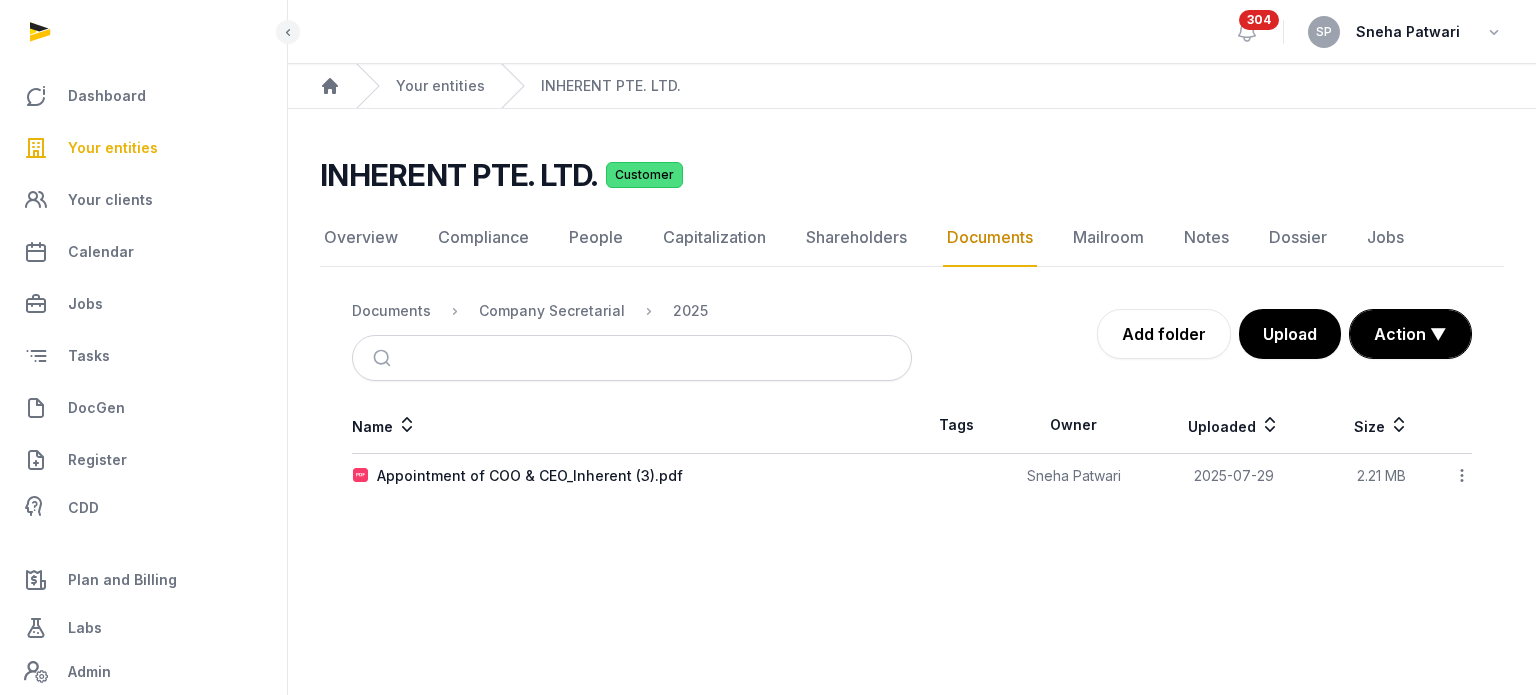 click on "Company Secretarial" at bounding box center [536, 311] 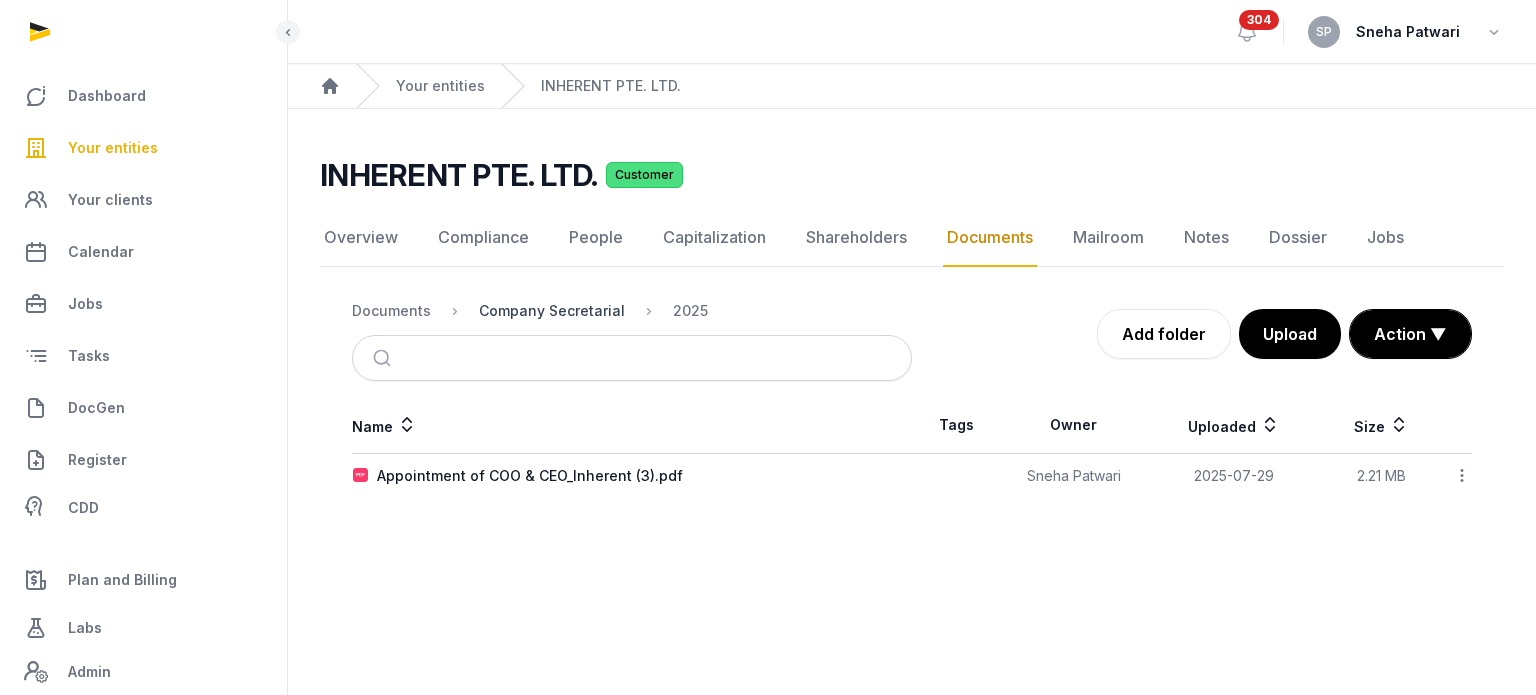 click on "Company Secretarial" at bounding box center (552, 311) 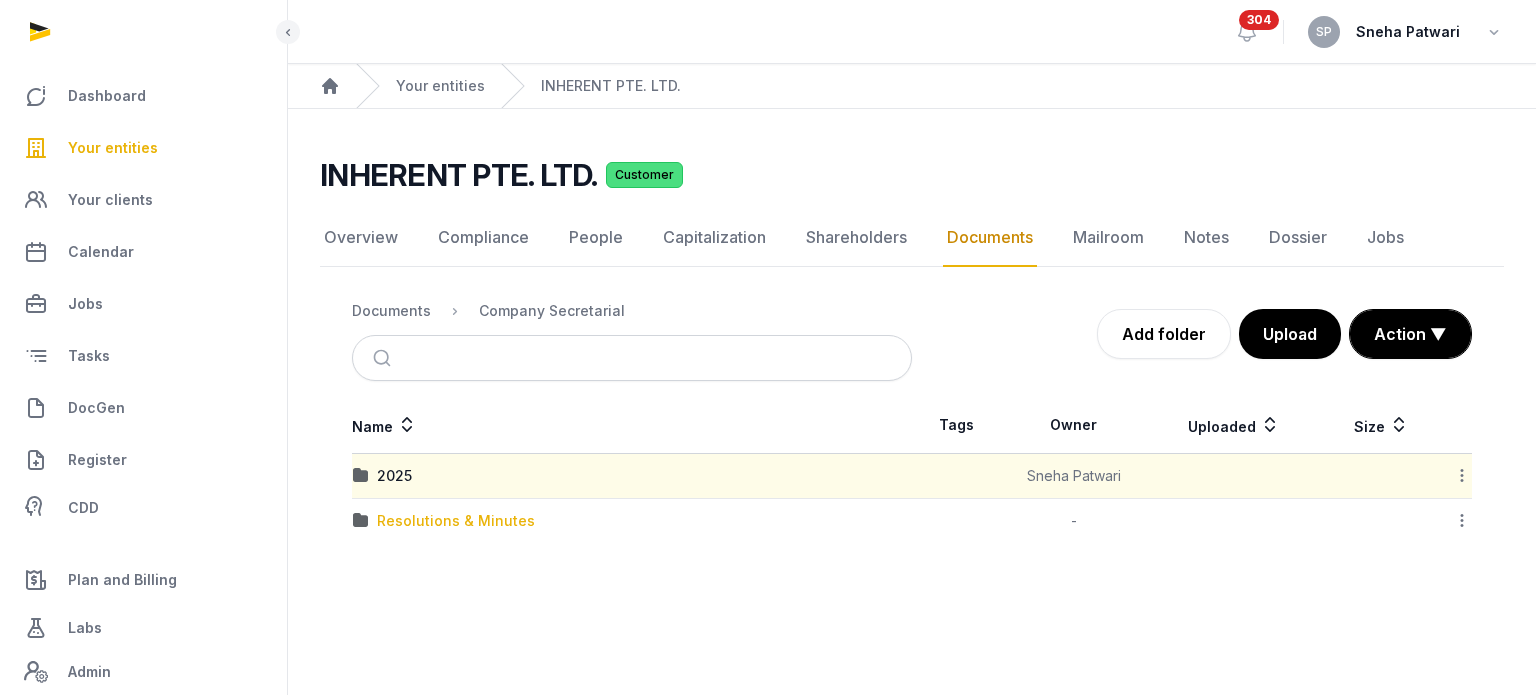 click on "Resolutions & Minutes" at bounding box center [456, 521] 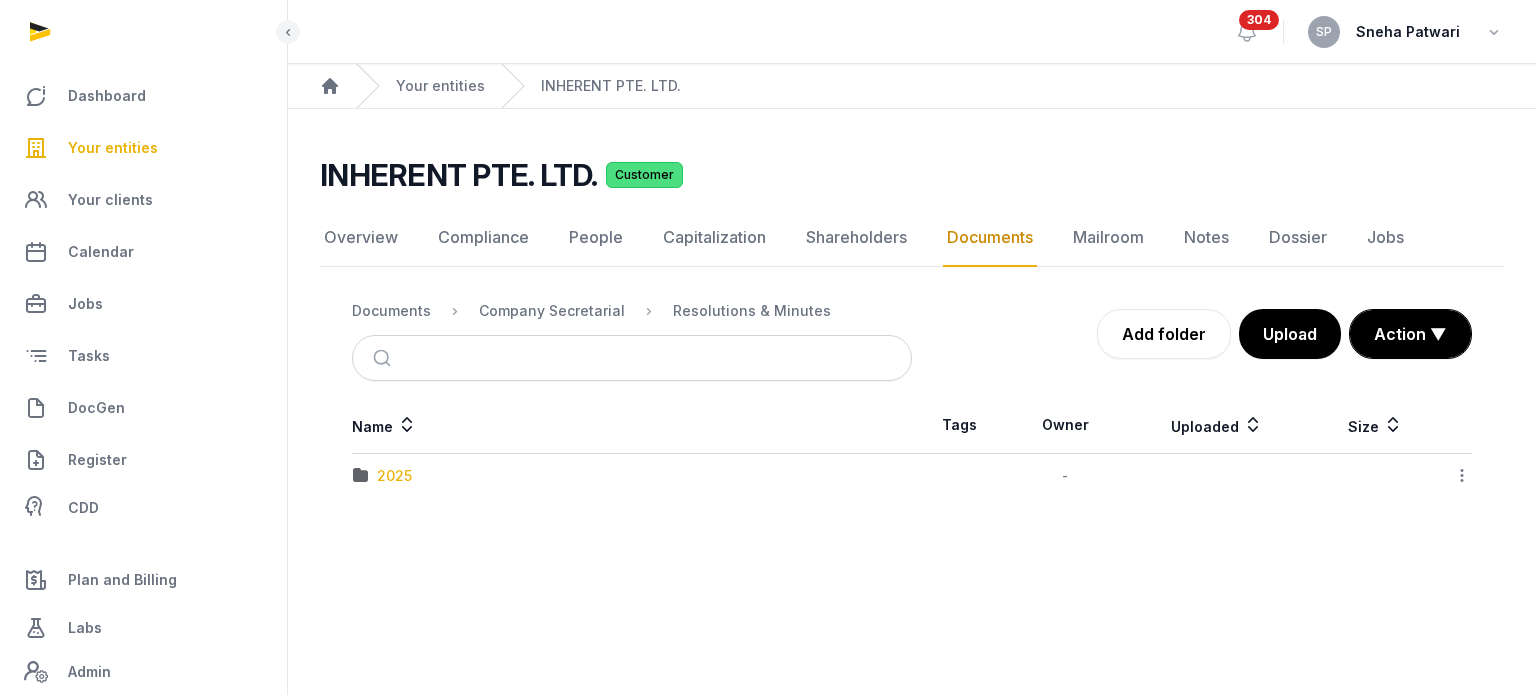 click on "2025" at bounding box center [394, 476] 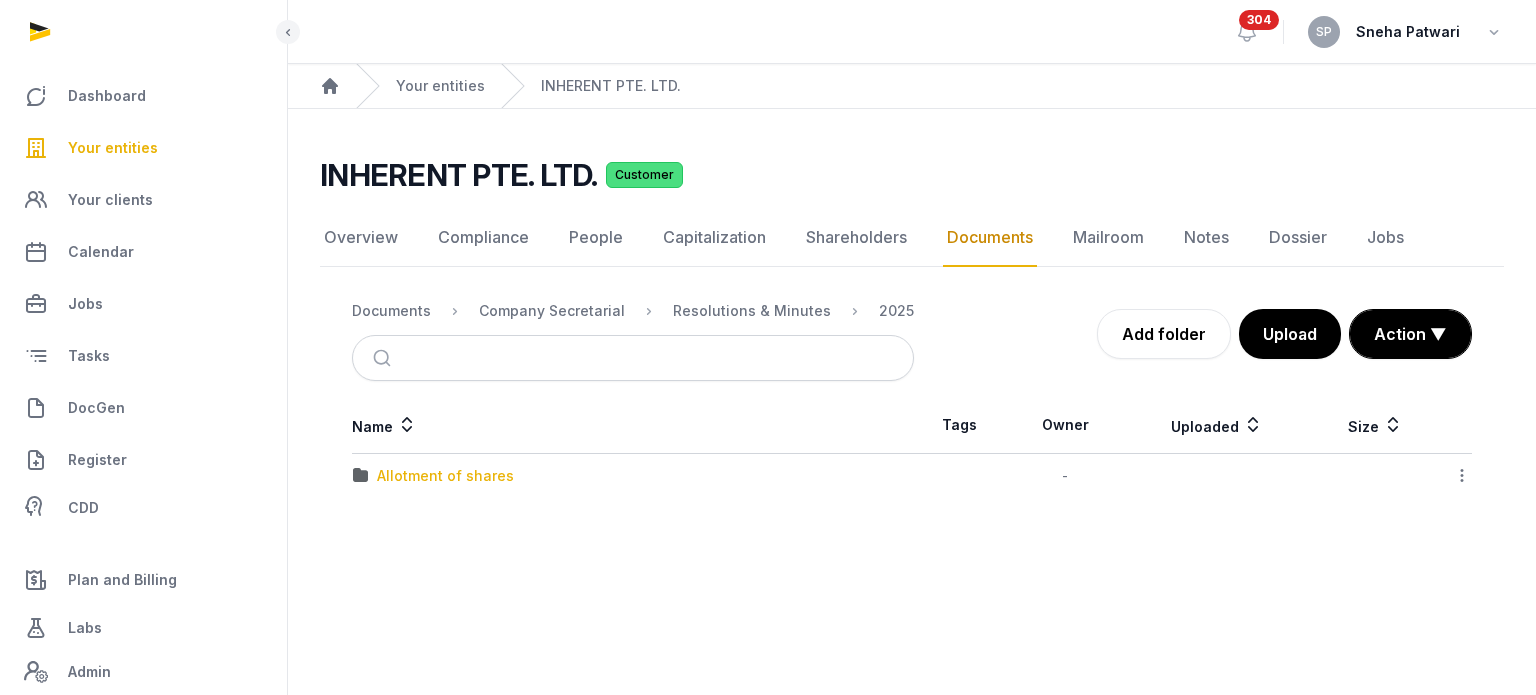 click on "Allotment of shares" at bounding box center (445, 476) 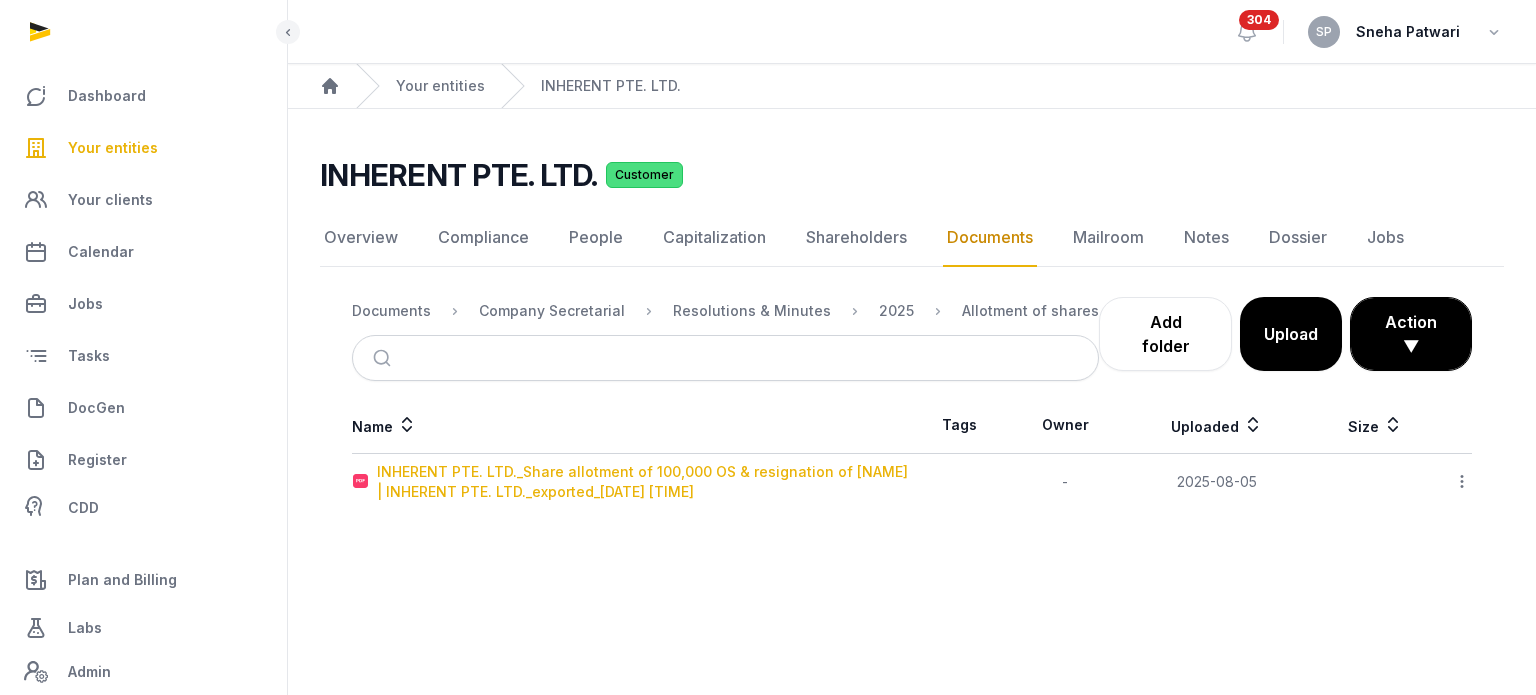 click on "INHERENT PTE. LTD._Share allotment of 100,000 OS & resignation of [PERSON]| INHERENT PTE. LTD._exported_2025-08-05 3.57.11 AM" at bounding box center (644, 482) 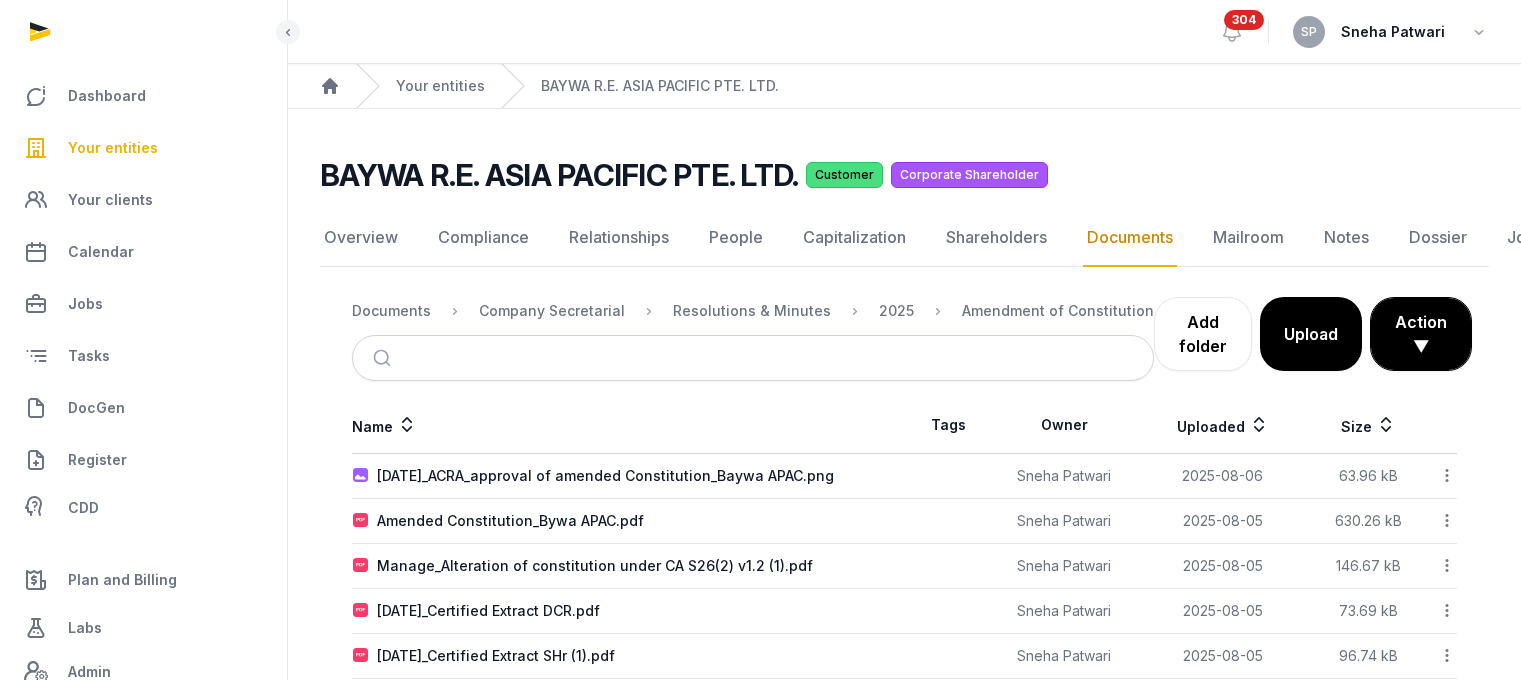 scroll, scrollTop: 0, scrollLeft: 0, axis: both 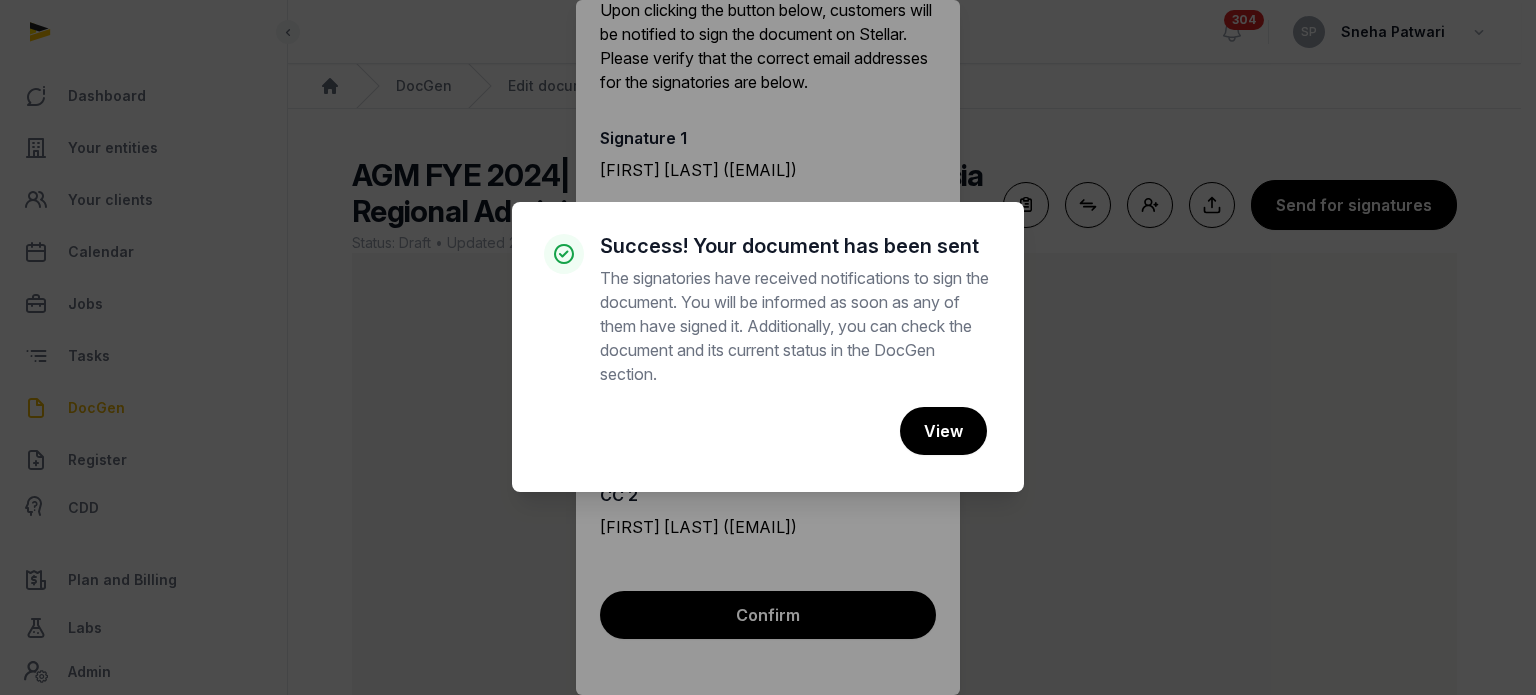 click on "×
Success! Your document has been sent
The signatories have received notifications to sign the document. You will be informed as soon as any of them have signed it. Additionally, you can check the document and its current status in the DocGen section.
Cancel No View" at bounding box center [768, 347] 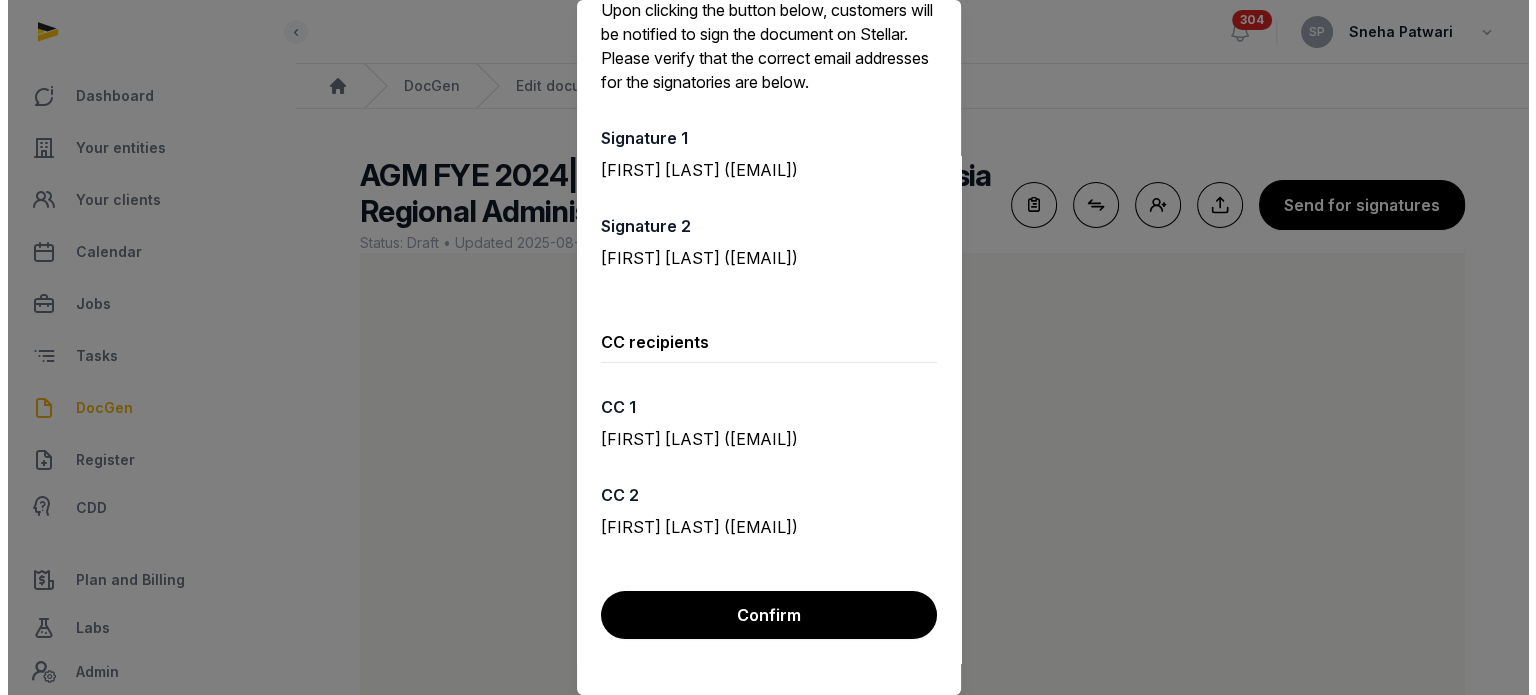 scroll, scrollTop: 0, scrollLeft: 0, axis: both 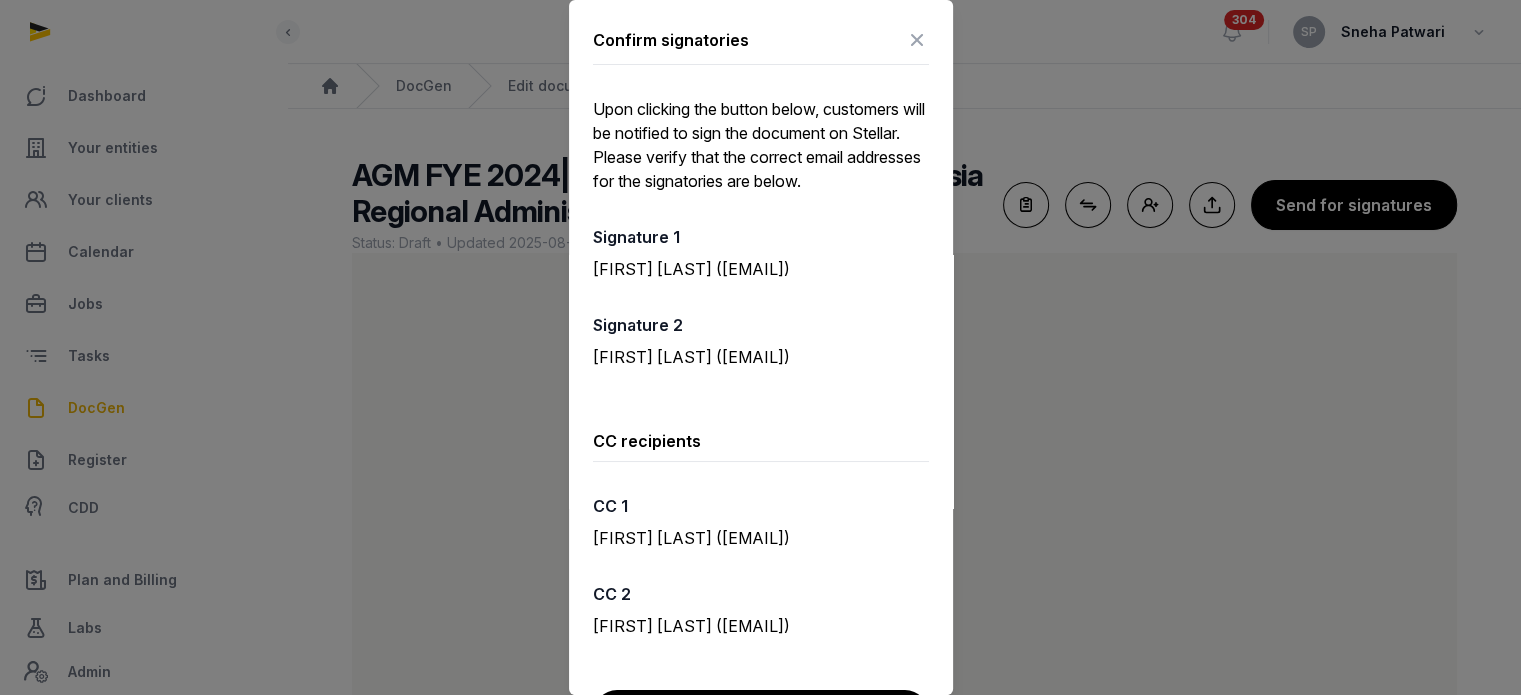 click at bounding box center [917, 40] 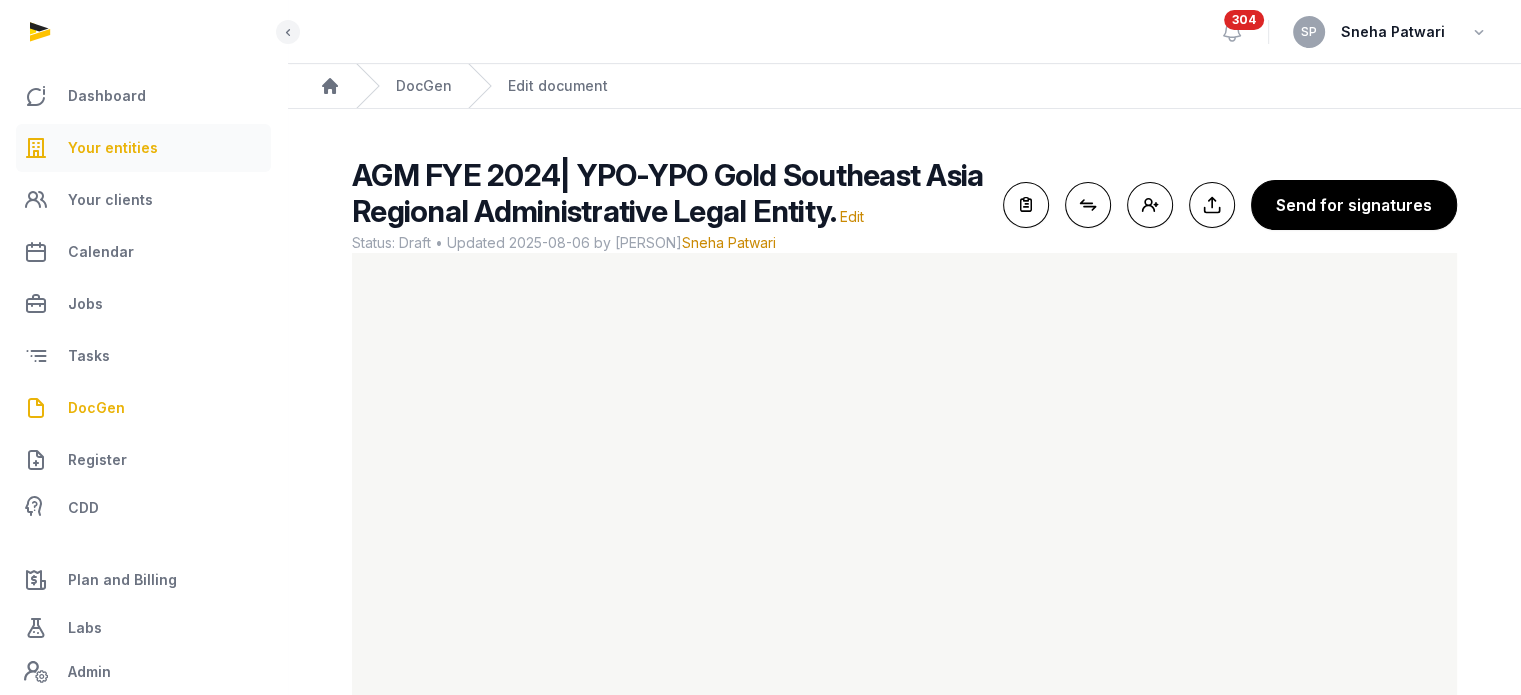 click on "Your entities" at bounding box center (113, 148) 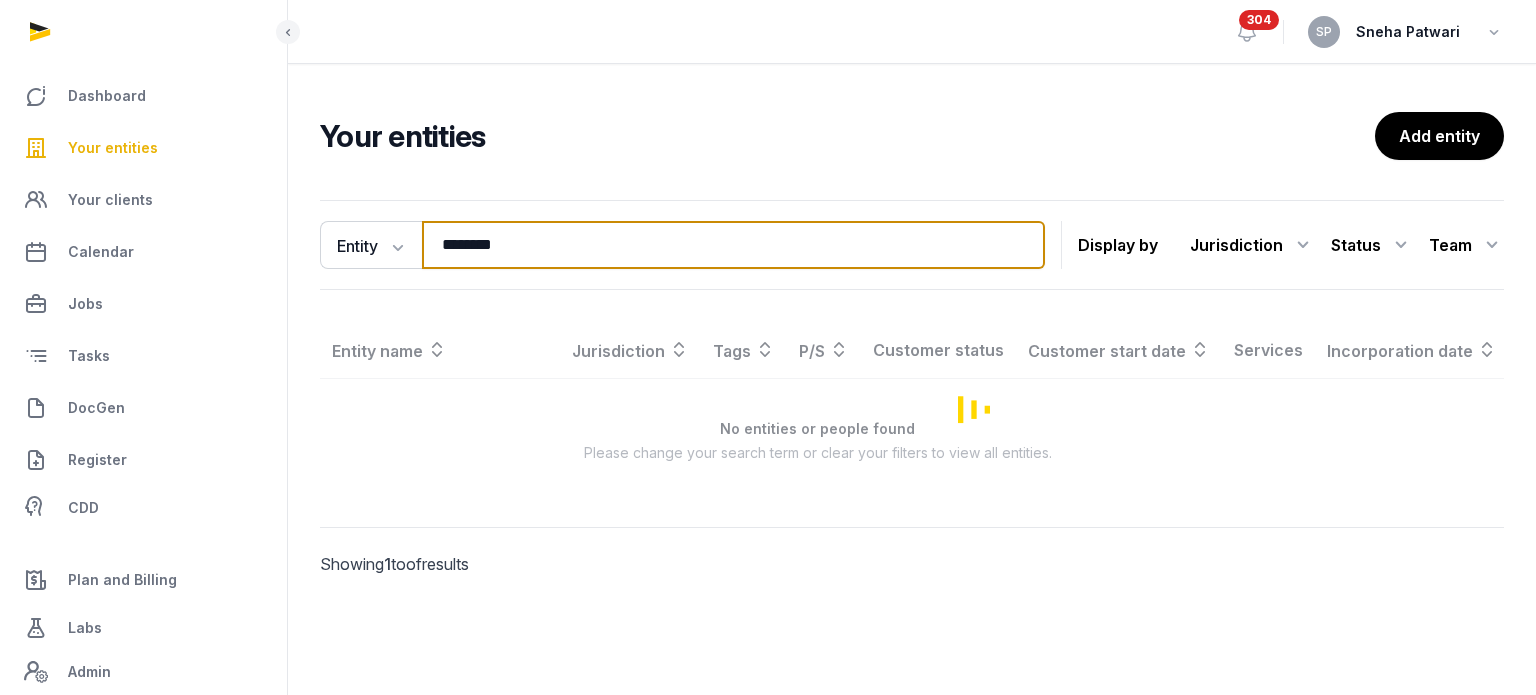 click on "********" at bounding box center [733, 245] 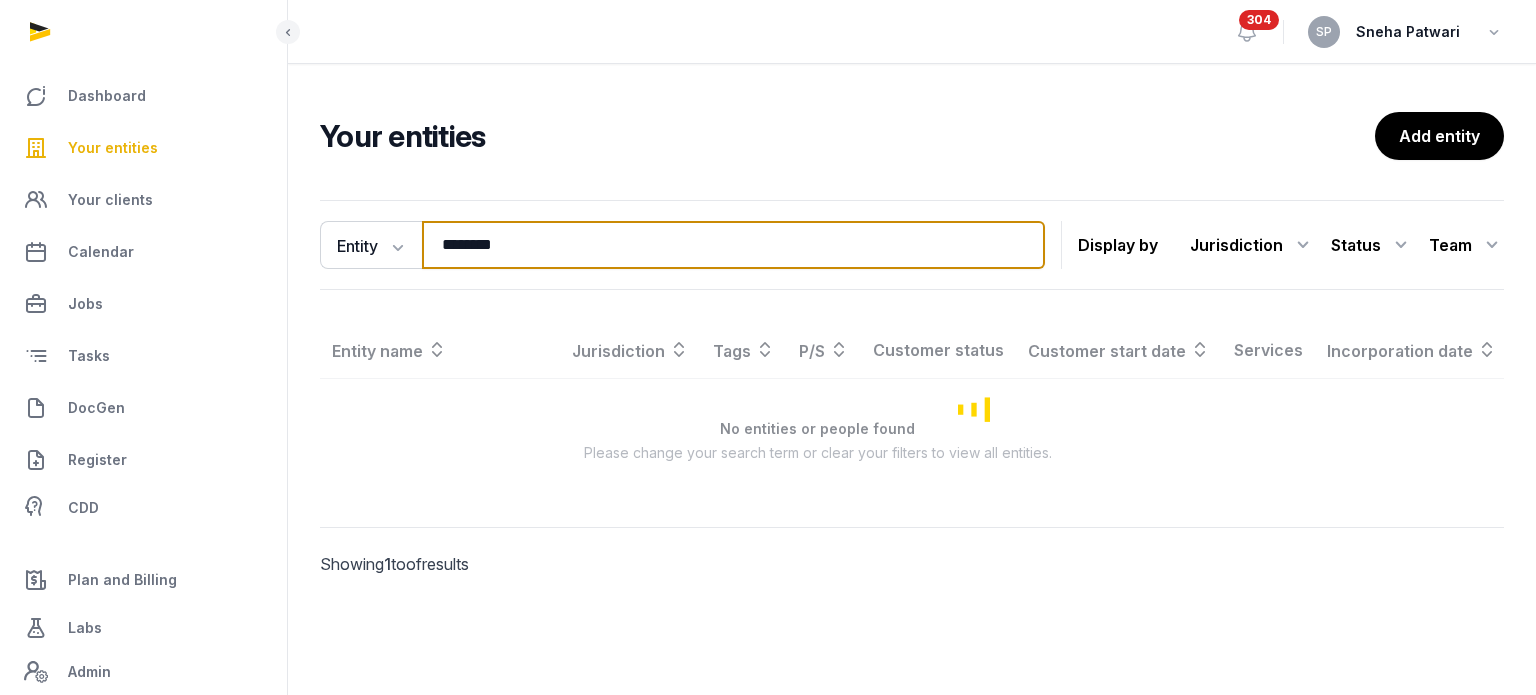 click on "********" at bounding box center [733, 245] 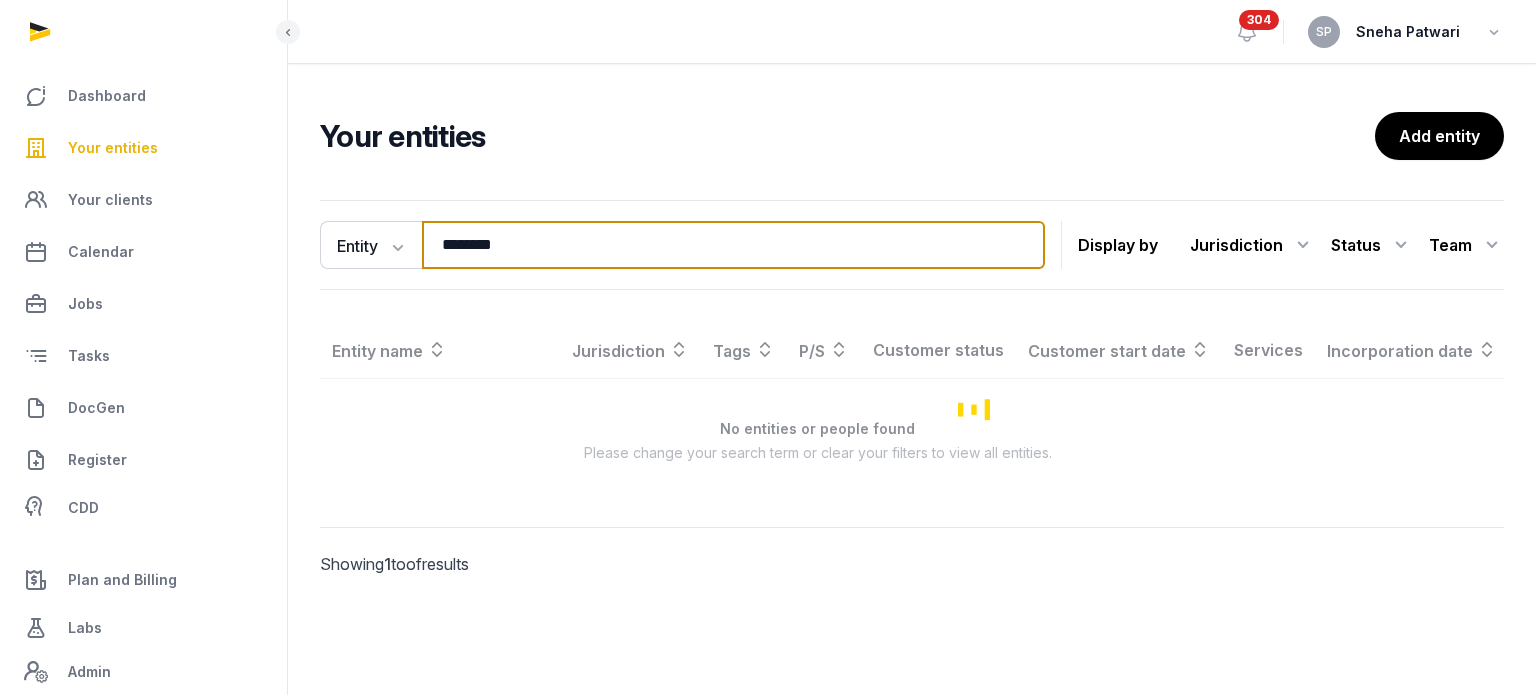 click on "********" at bounding box center (733, 245) 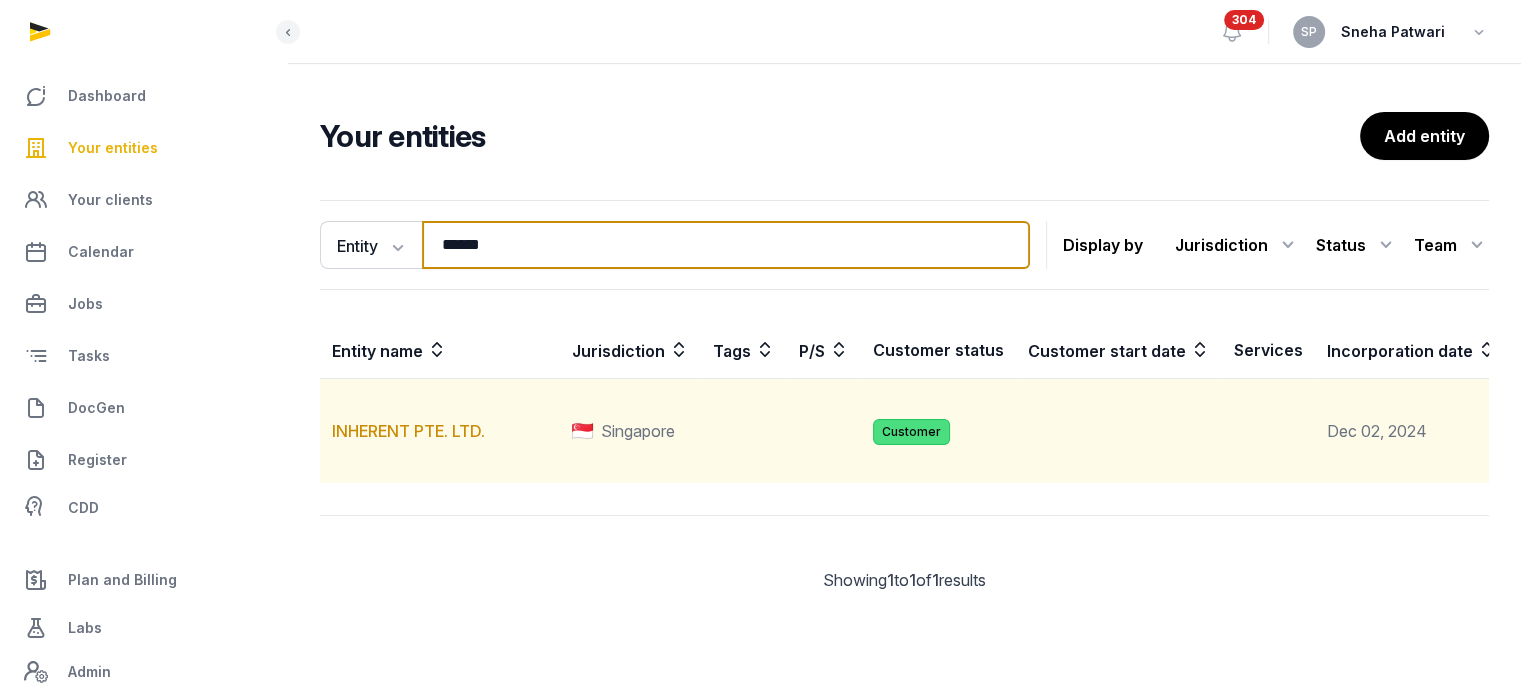 type on "******" 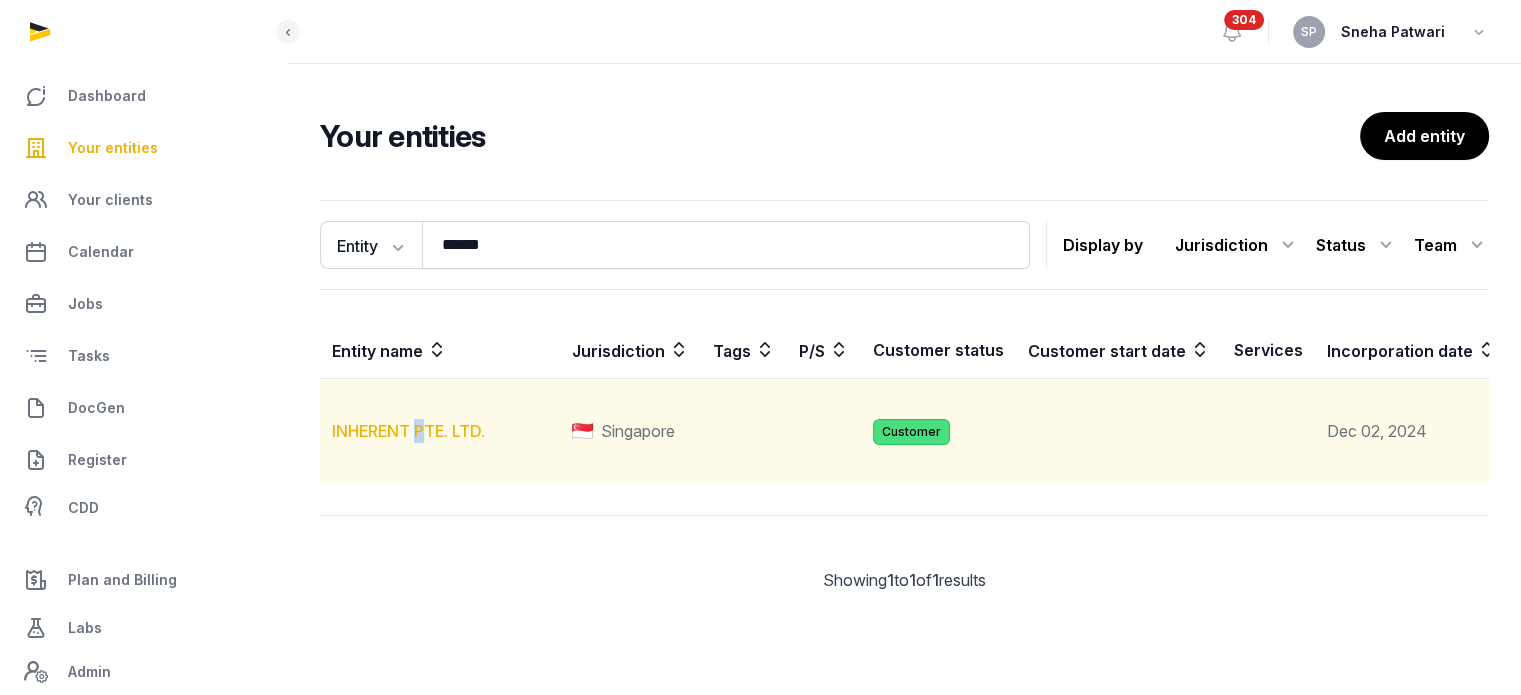 drag, startPoint x: 417, startPoint y: 464, endPoint x: 426, endPoint y: 444, distance: 21.931713 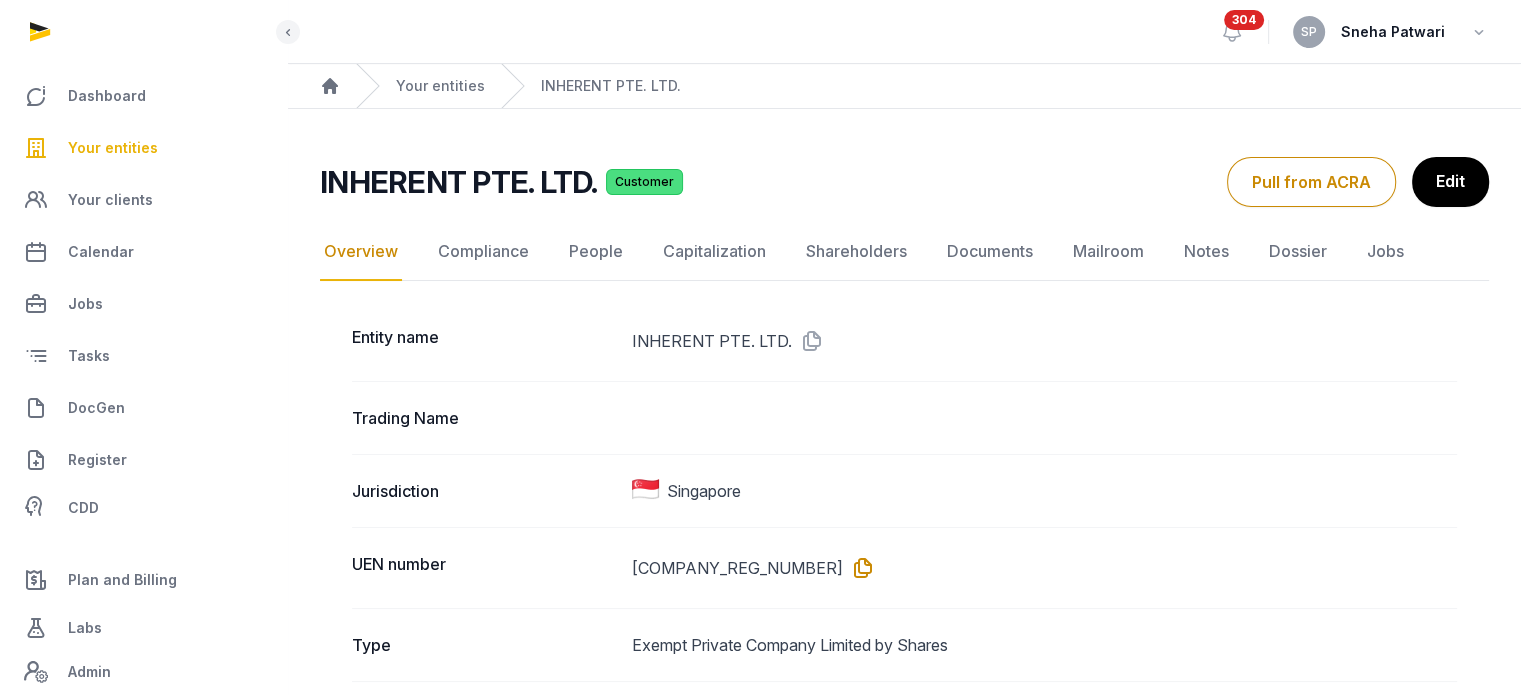 click at bounding box center [859, 568] 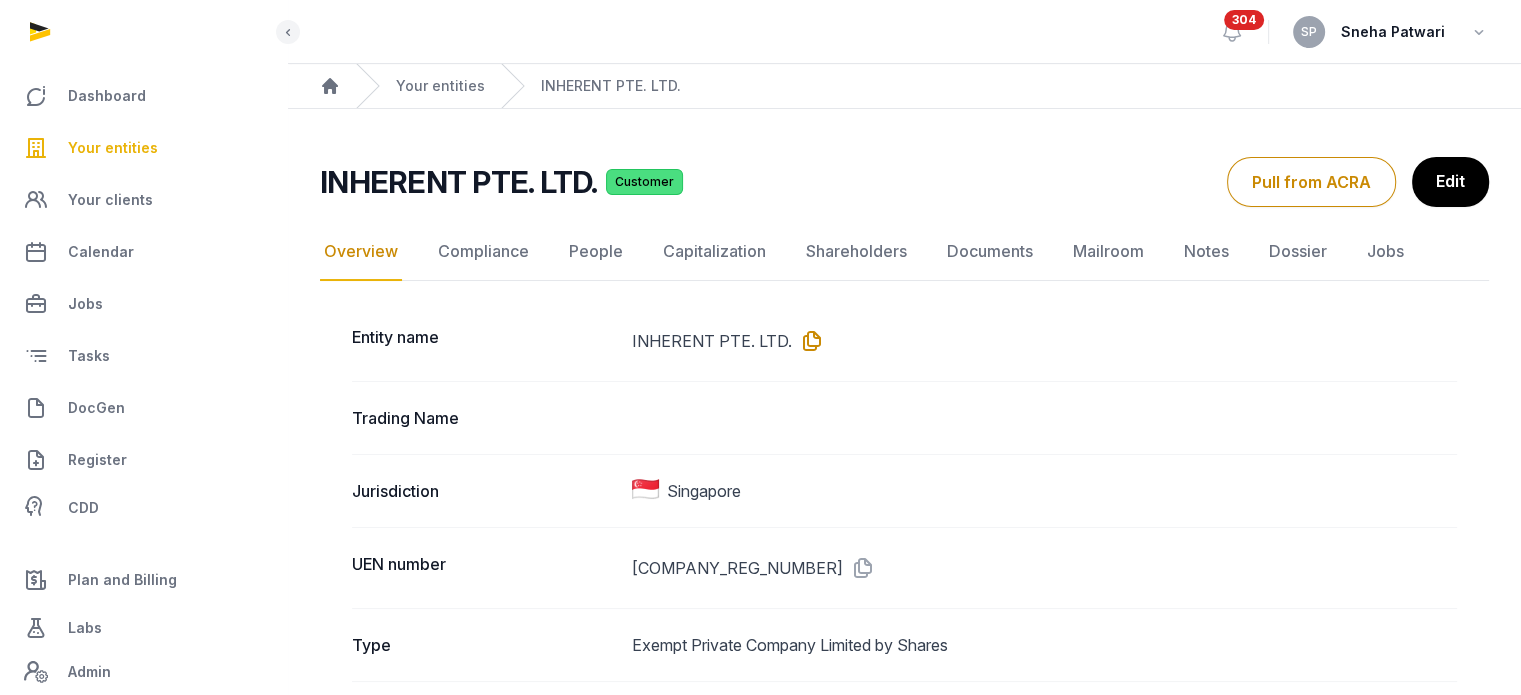 click at bounding box center [808, 341] 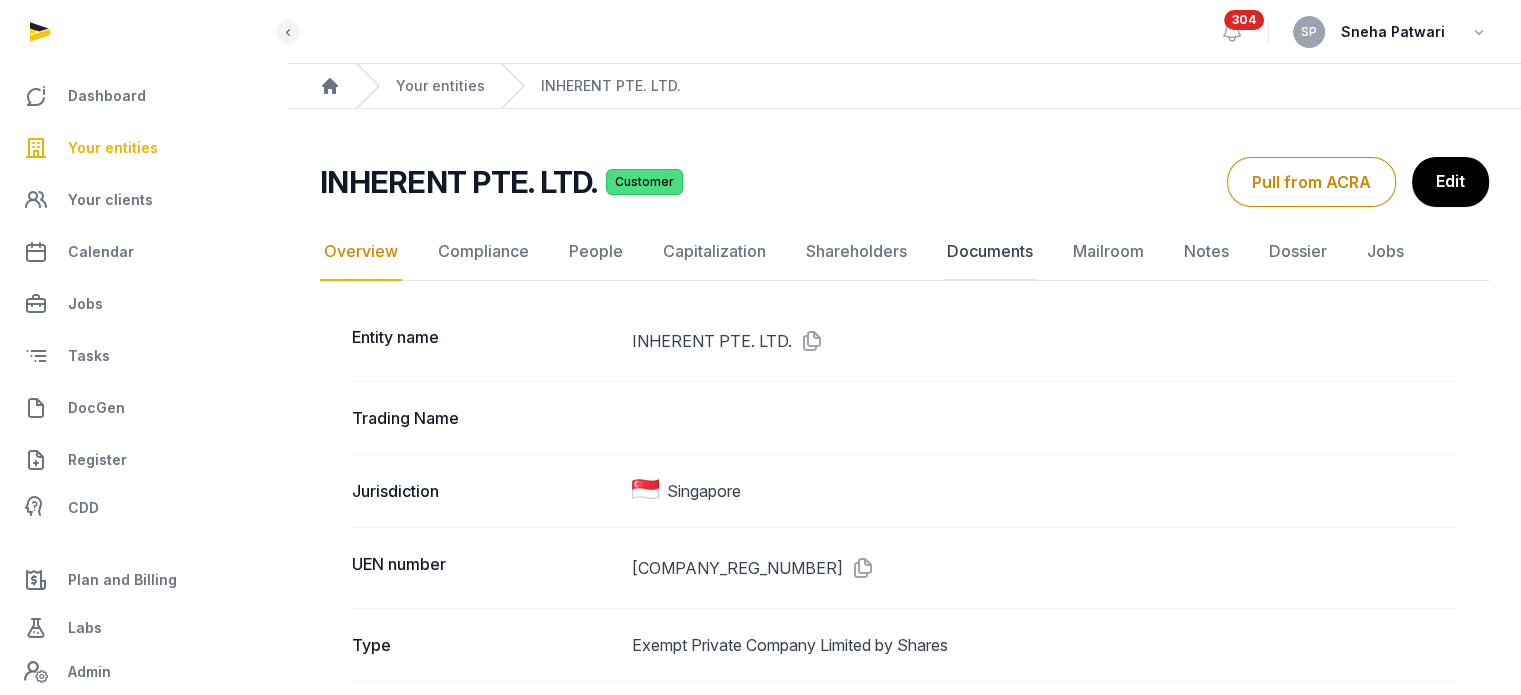 click on "Documents" 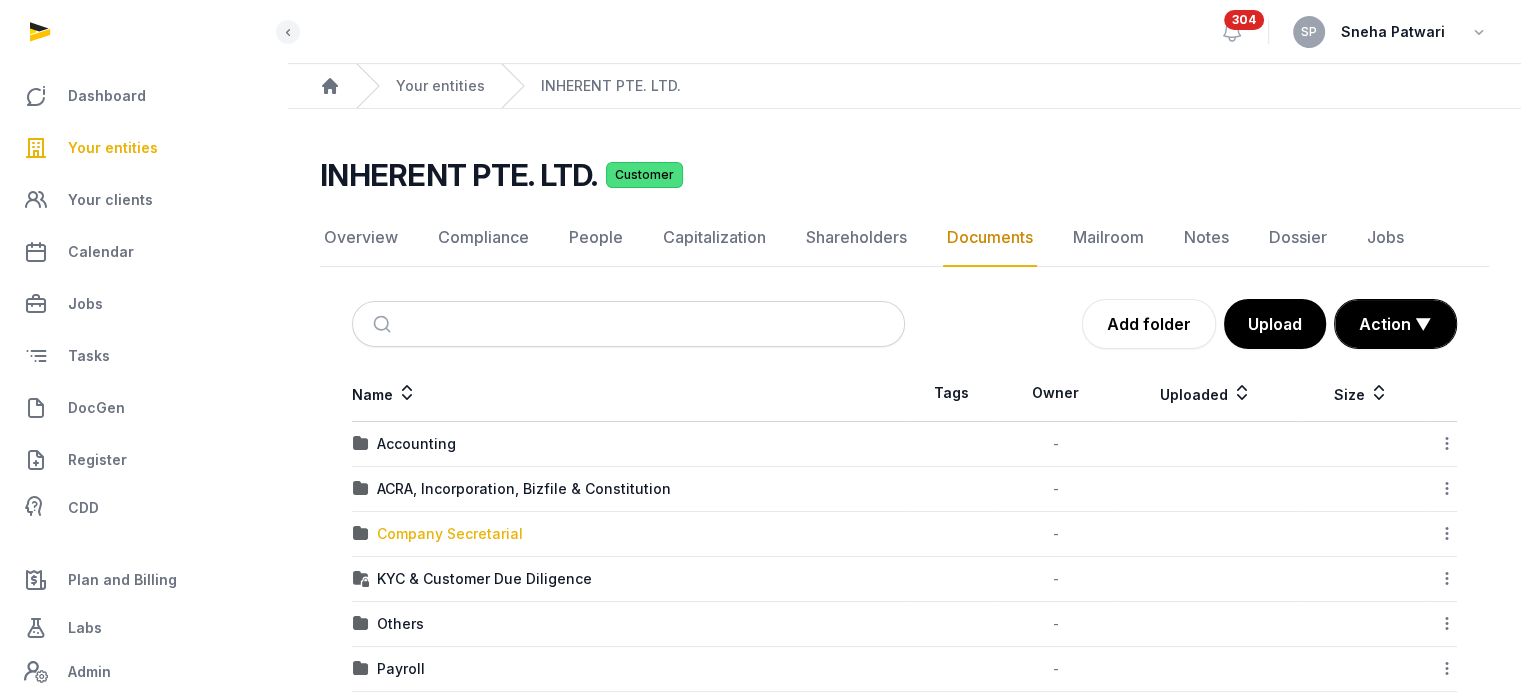 click on "Company Secretarial" at bounding box center [450, 534] 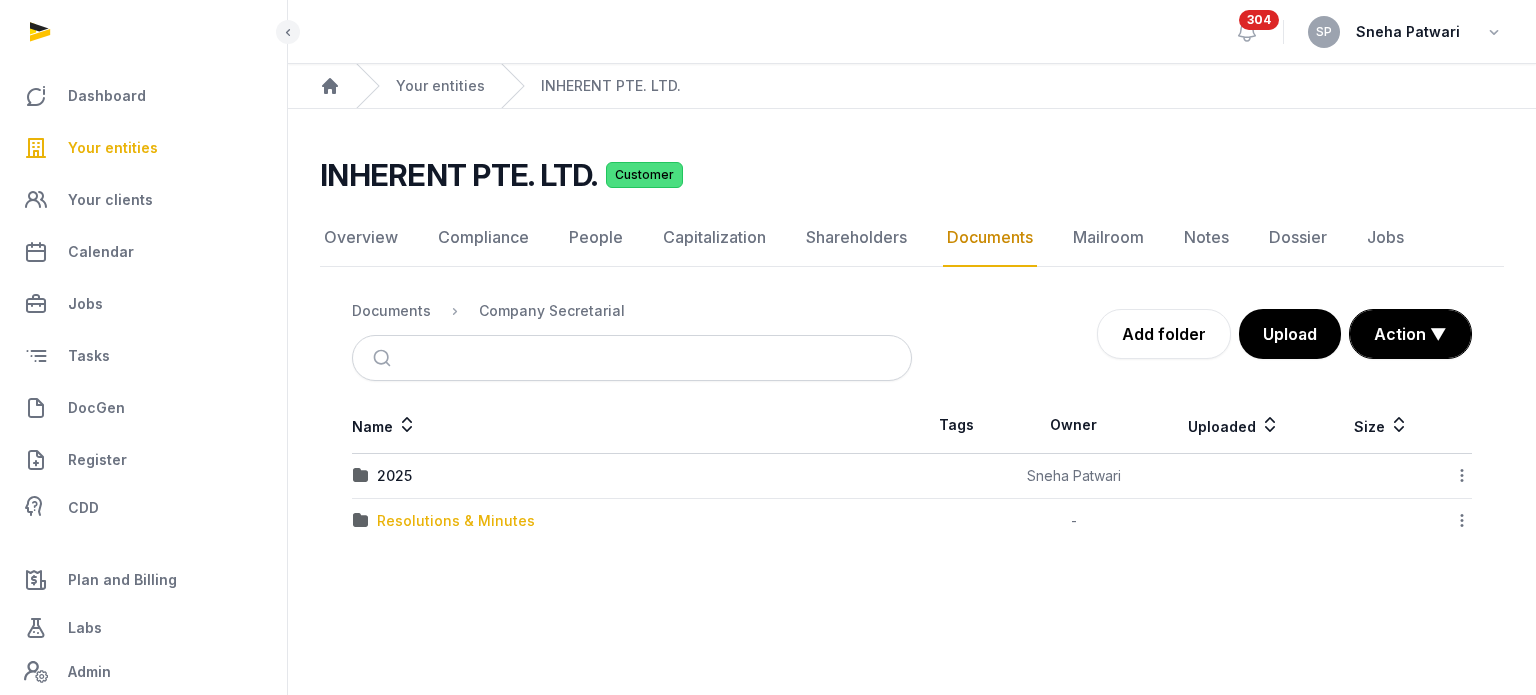 click on "Resolutions & Minutes" at bounding box center [456, 521] 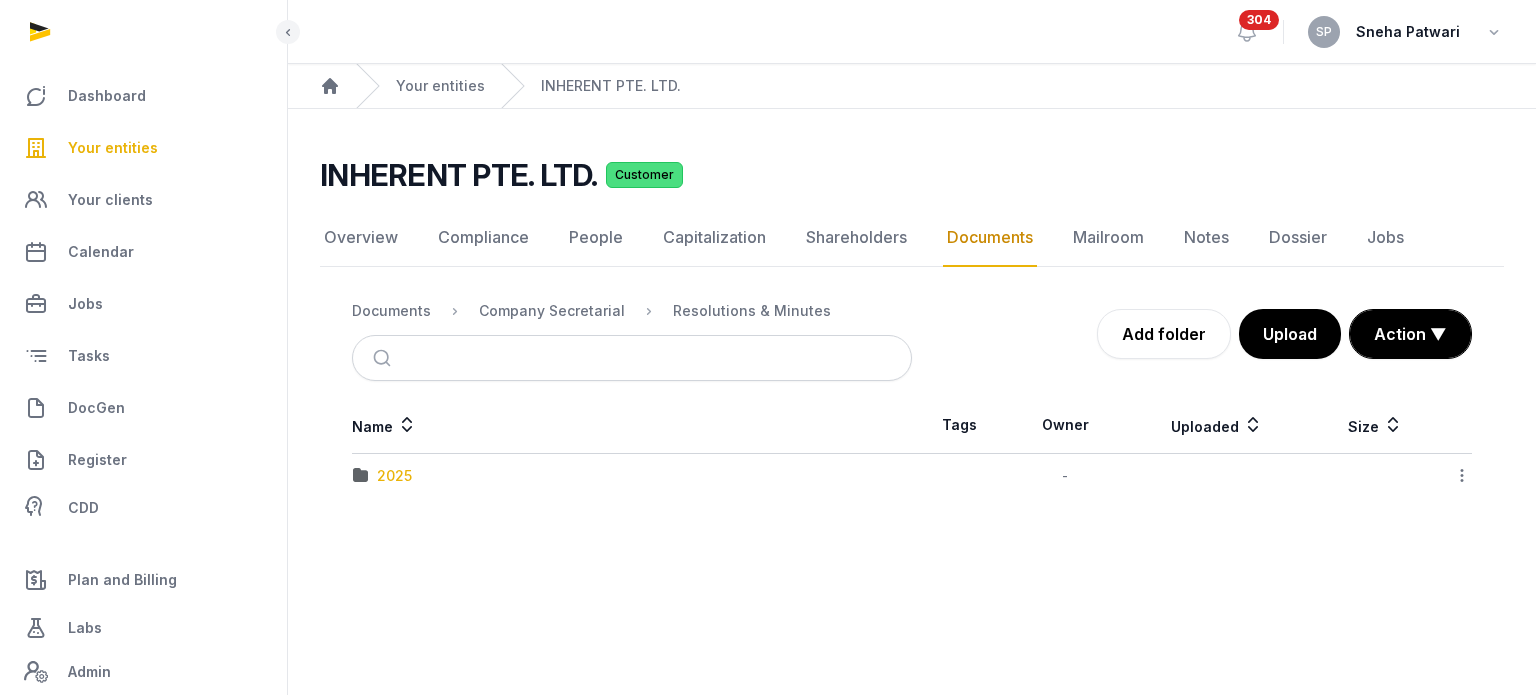 click on "2025" at bounding box center (394, 476) 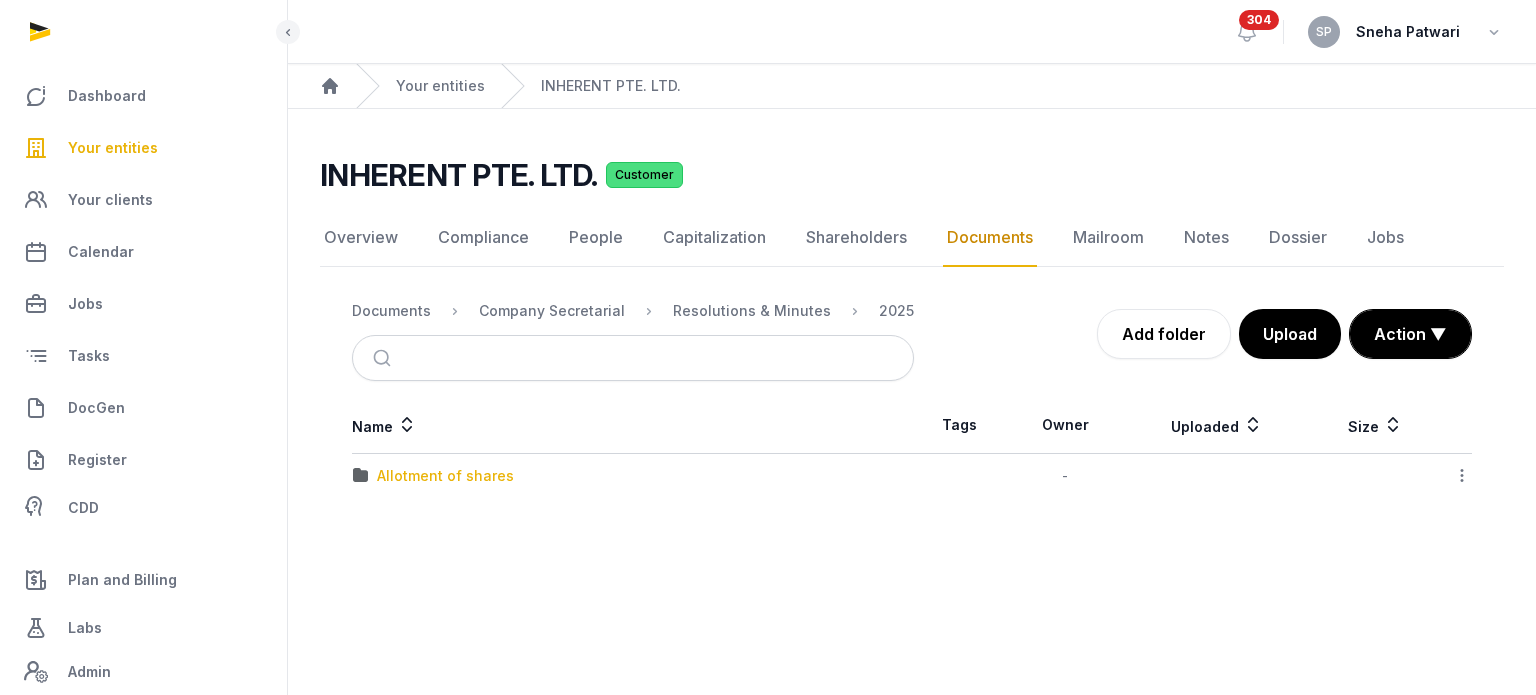 click on "Allotment of shares" at bounding box center (445, 476) 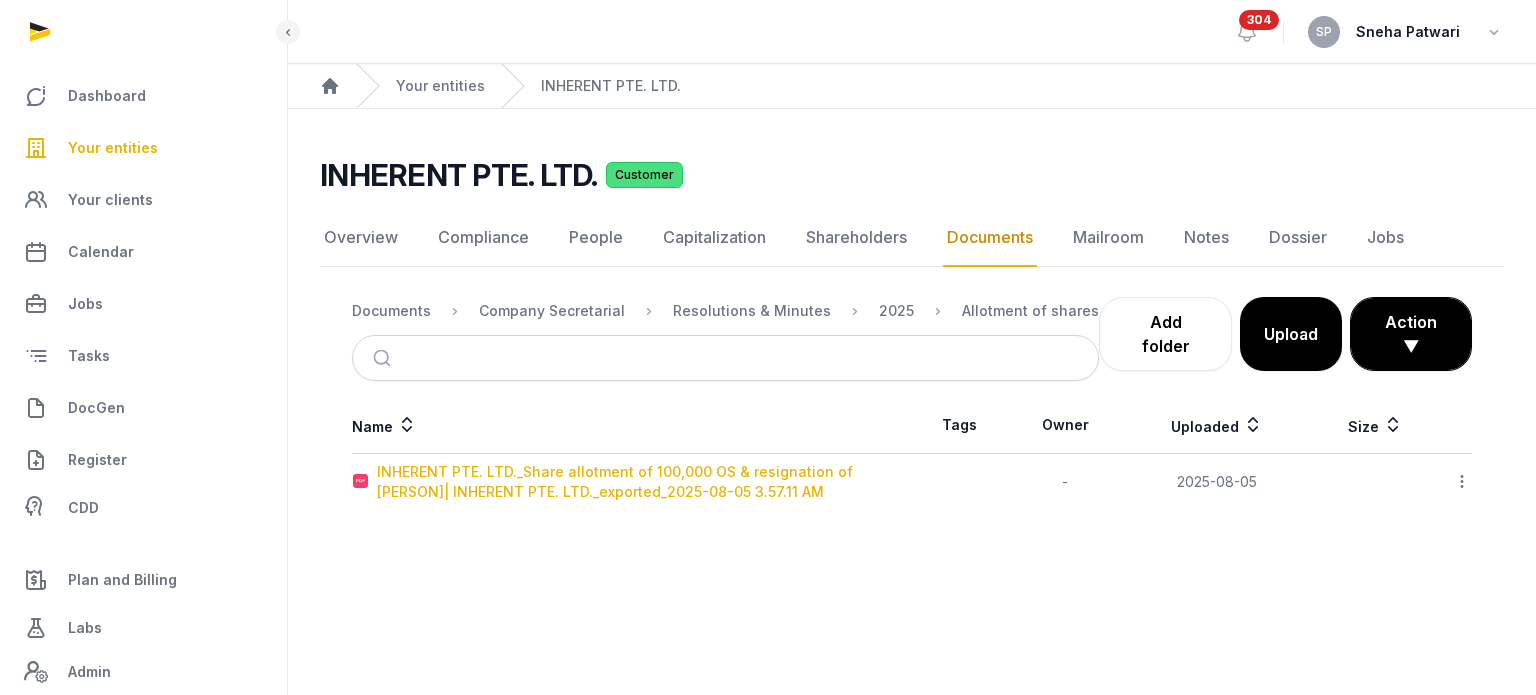 click on "INHERENT PTE. LTD._Share allotment of 100,000 OS & resignation of [PERSON]| INHERENT PTE. LTD._exported_2025-08-05 3.57.11 AM" at bounding box center (644, 482) 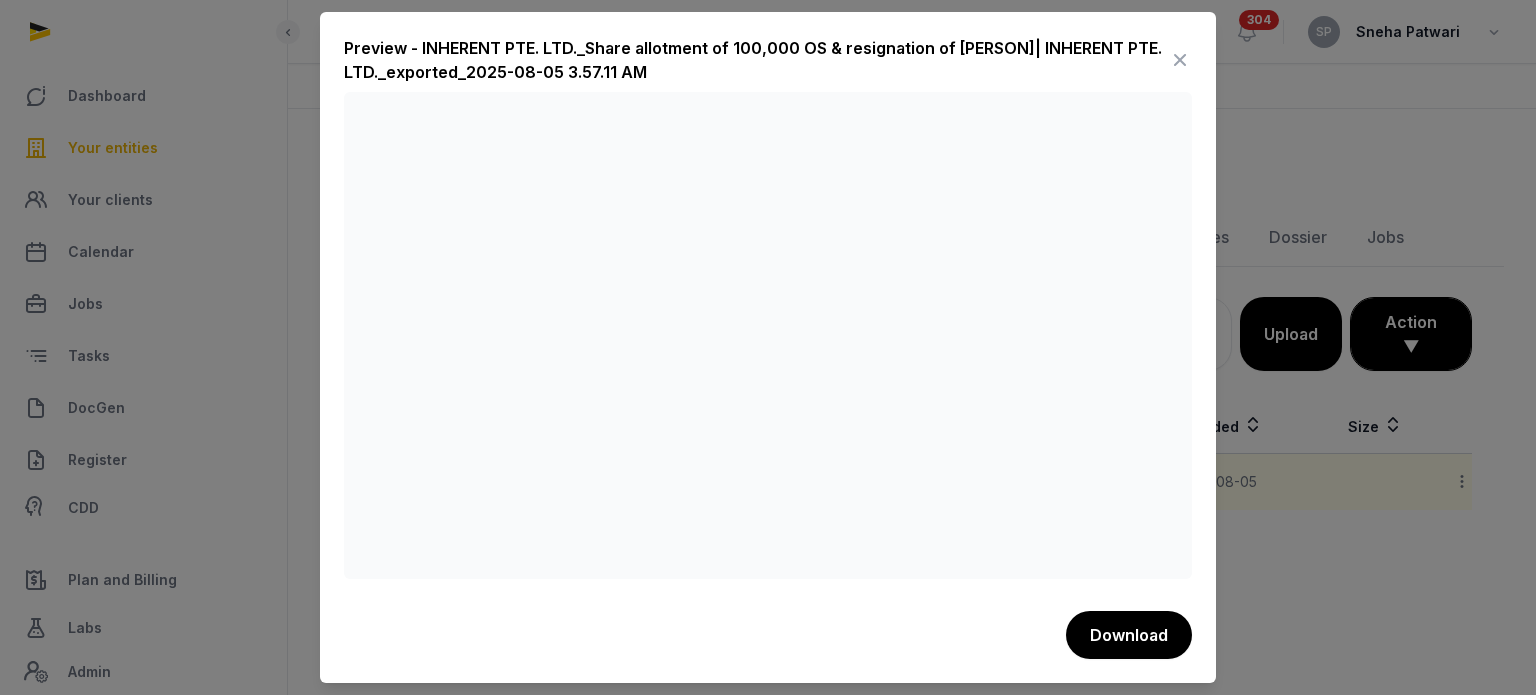 click at bounding box center [1180, 60] 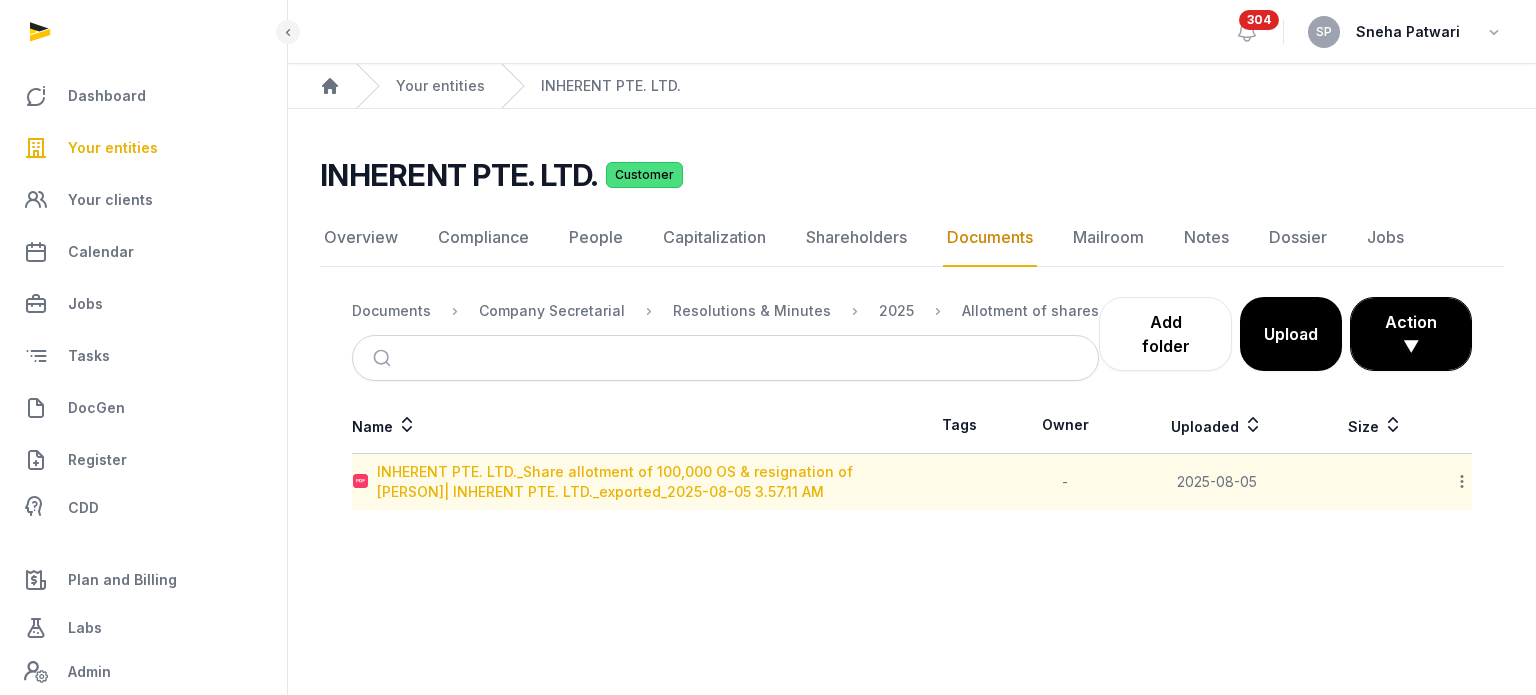 click on "INHERENT PTE. LTD._Share allotment of 100,000 OS & resignation of [PERSON]| INHERENT PTE. LTD._exported_2025-08-05 3.57.11 AM" at bounding box center [644, 482] 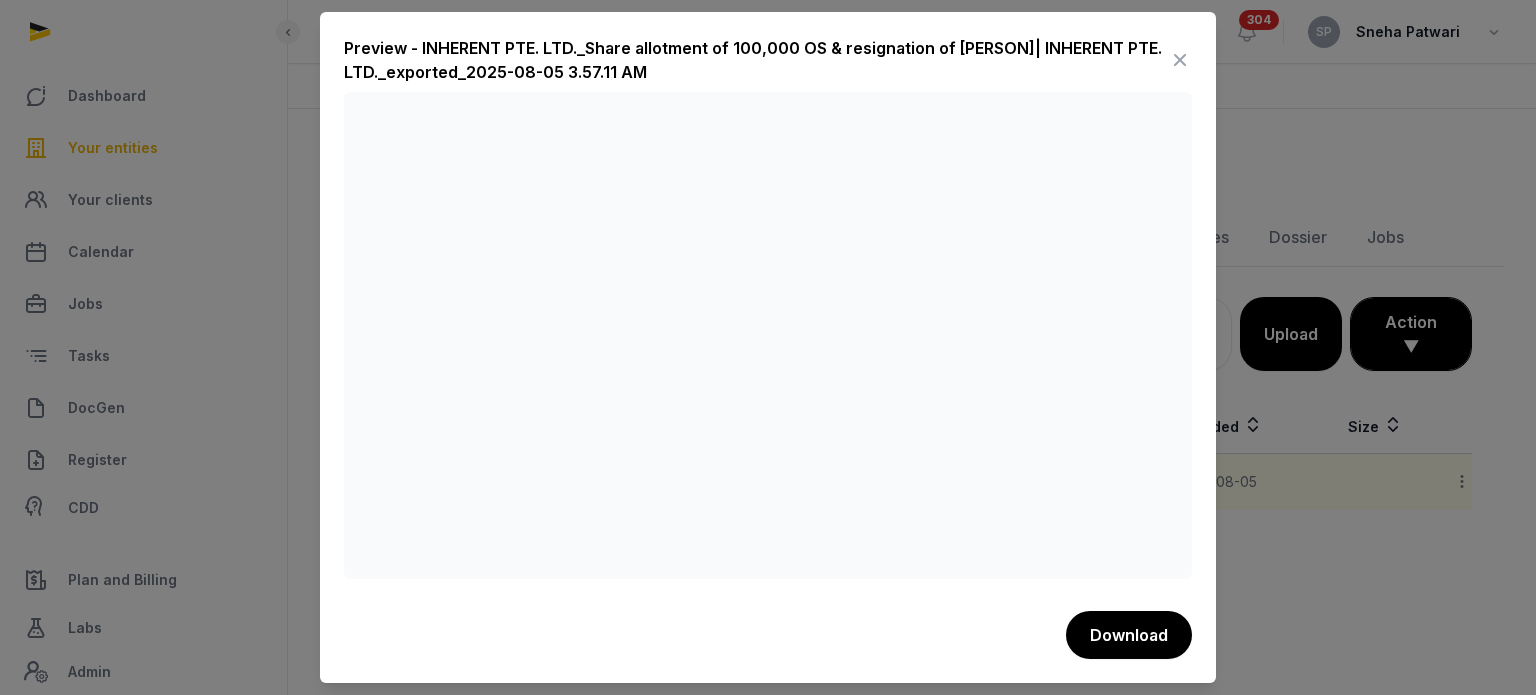 click at bounding box center (1180, 60) 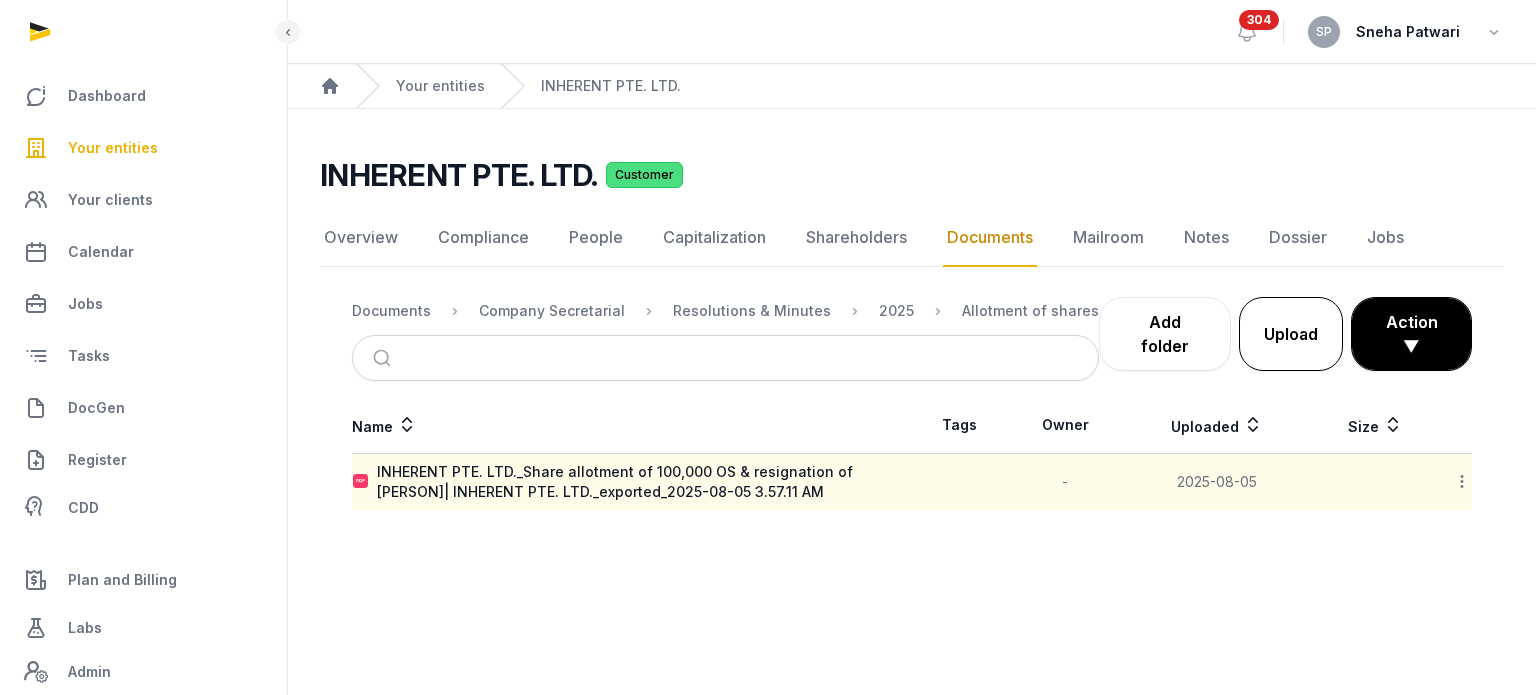 click on "Upload" at bounding box center [1291, 334] 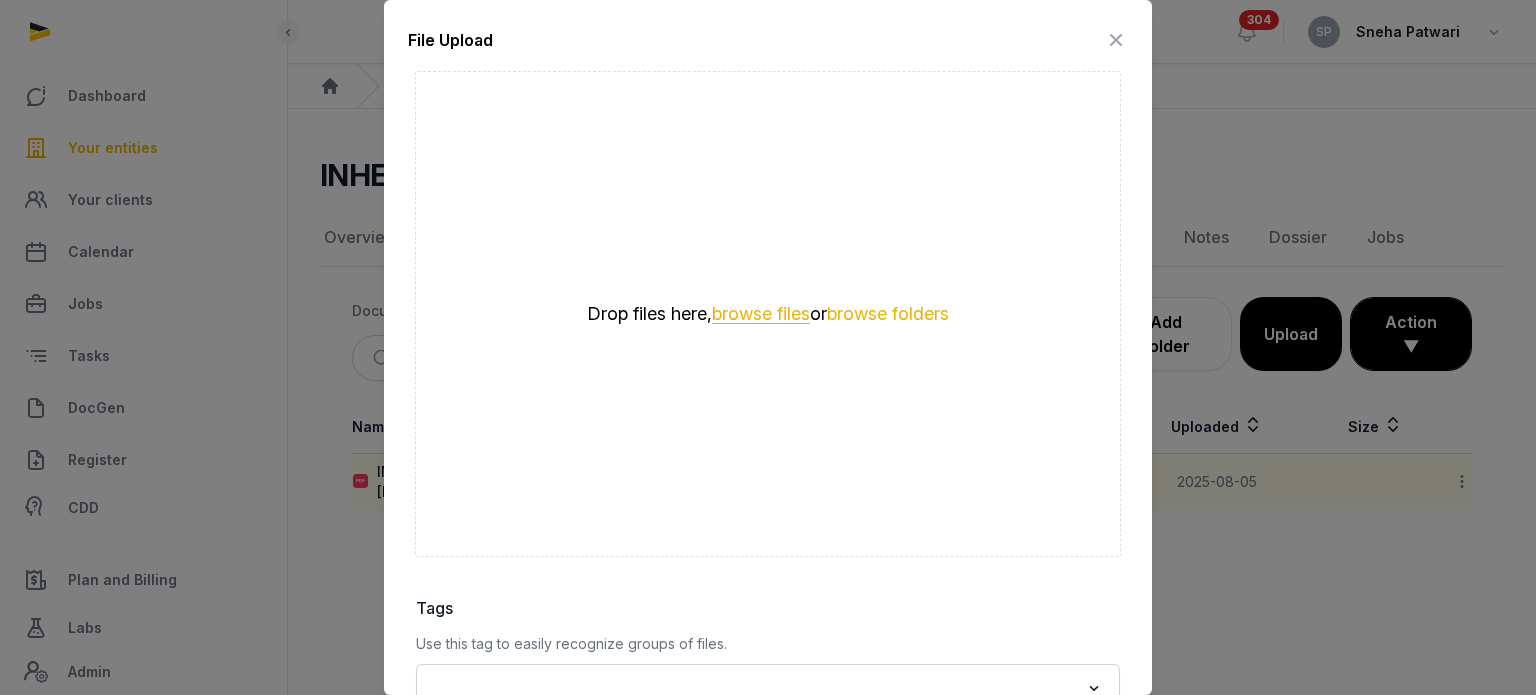 click on "browse files" at bounding box center [761, 314] 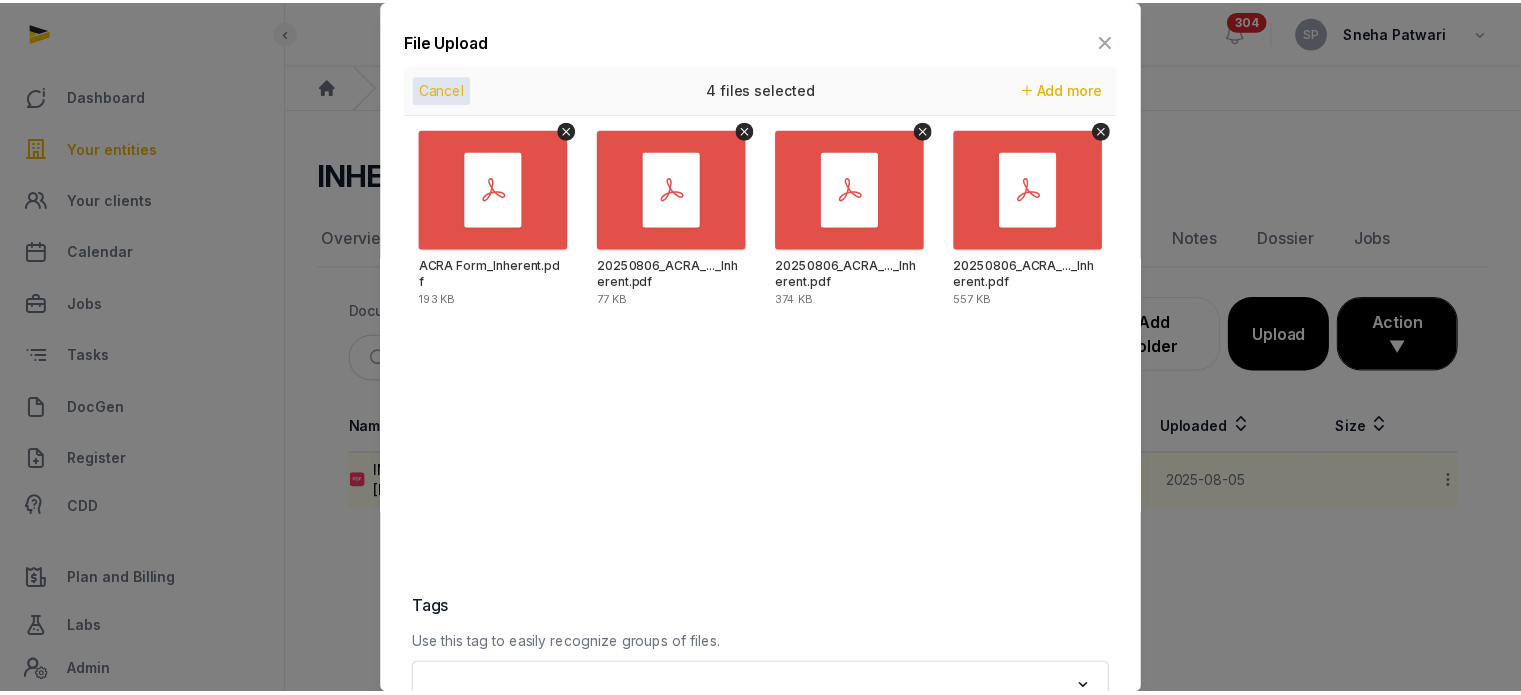 scroll, scrollTop: 282, scrollLeft: 0, axis: vertical 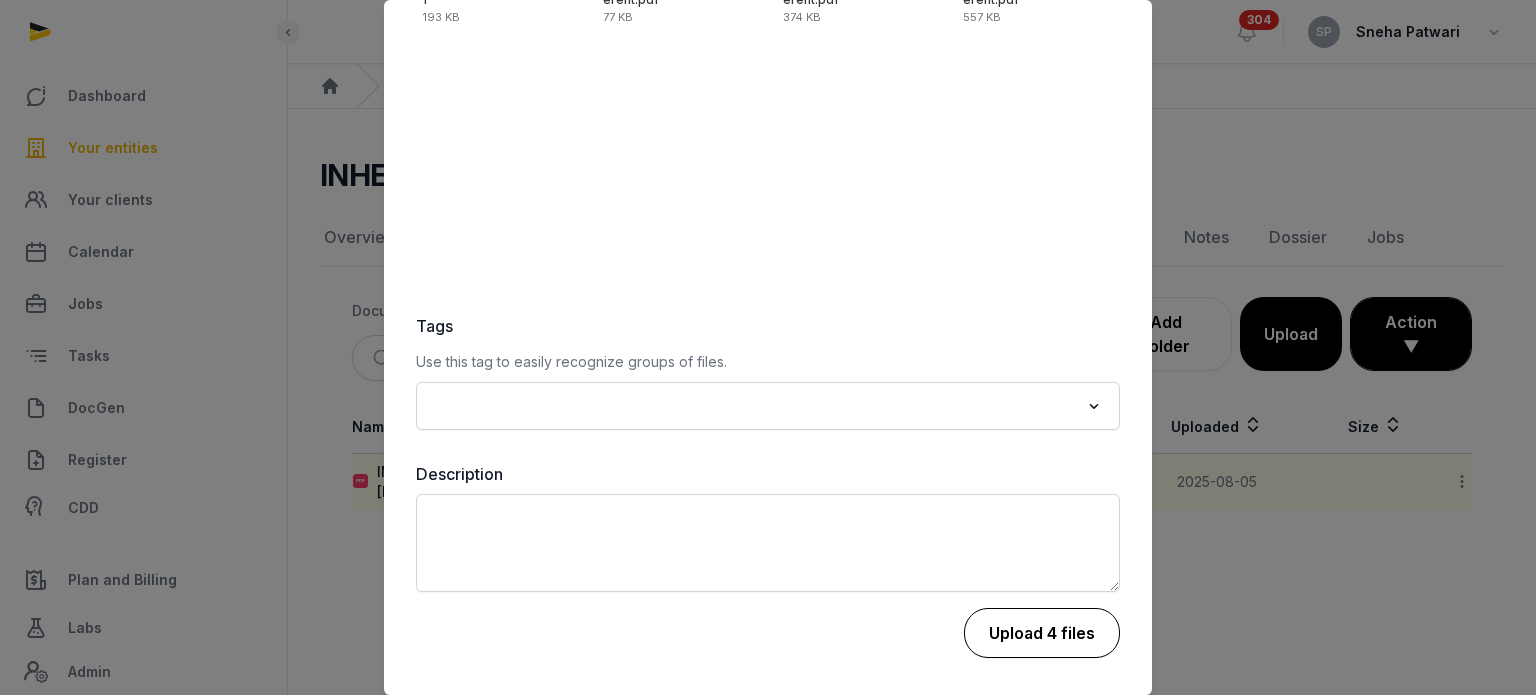 click on "Upload 4 files" at bounding box center (1042, 633) 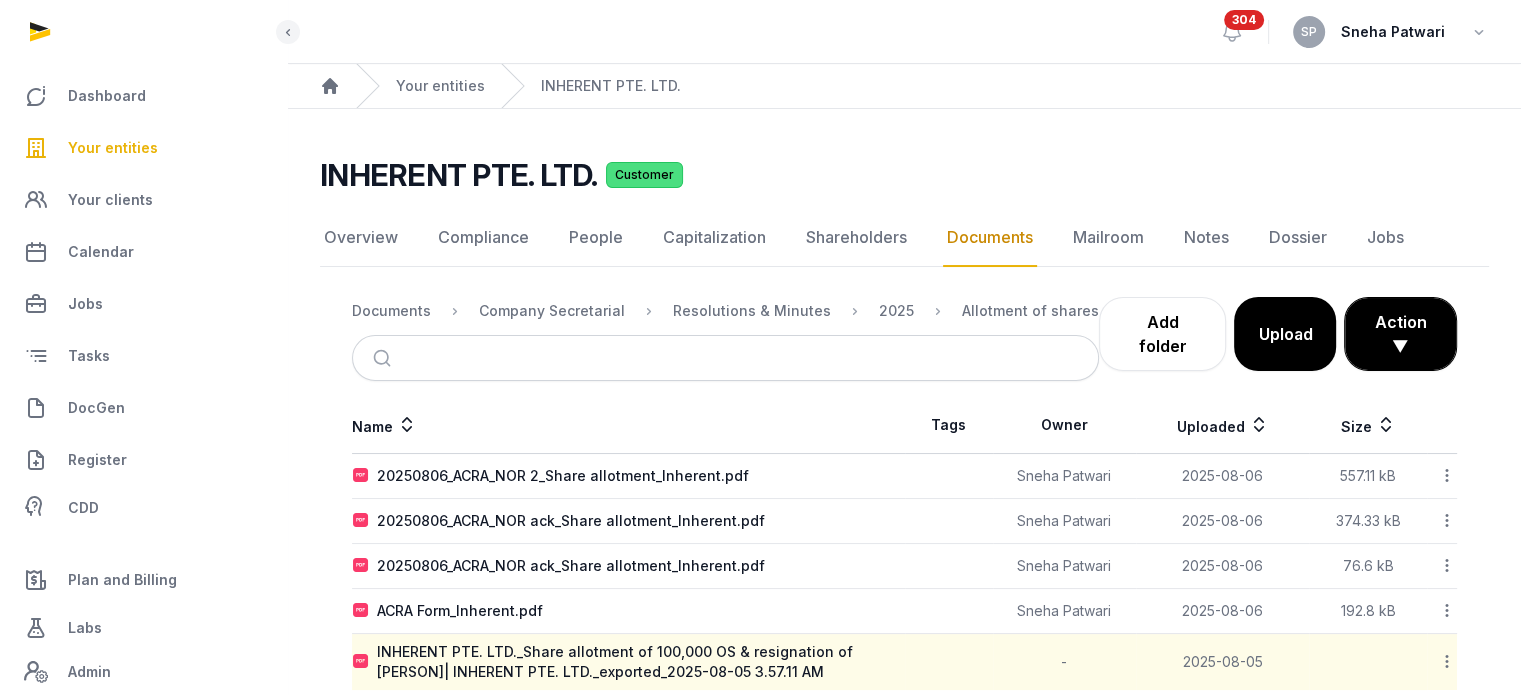 click on "Your entities" at bounding box center [113, 148] 